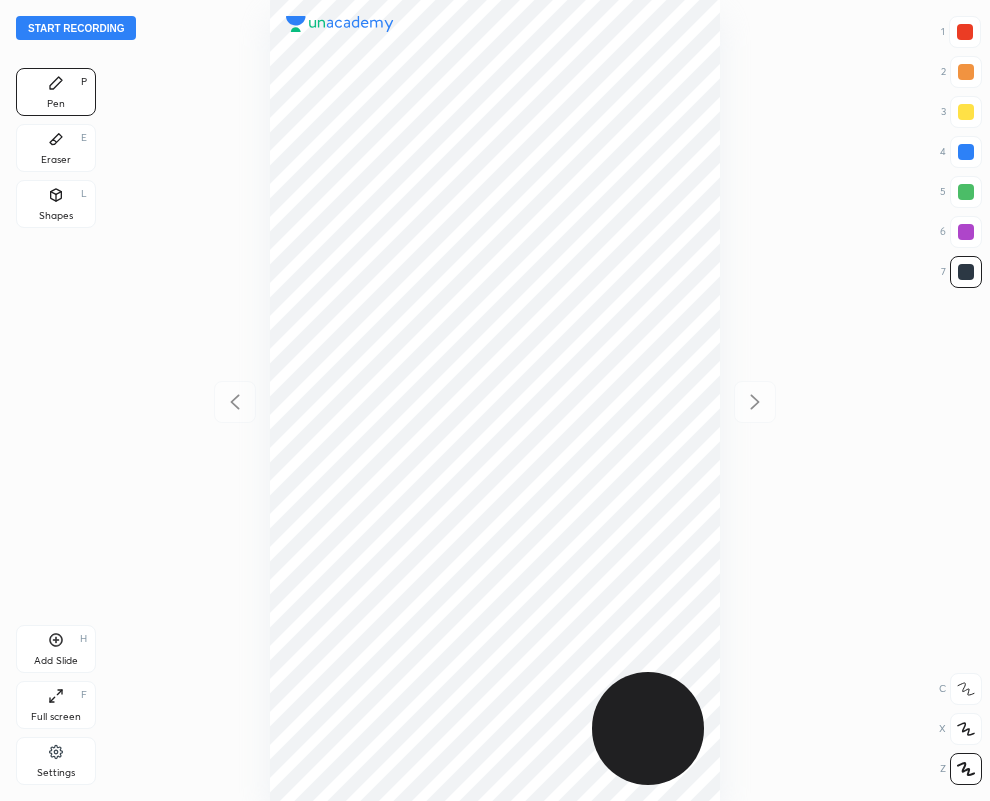scroll, scrollTop: 0, scrollLeft: 0, axis: both 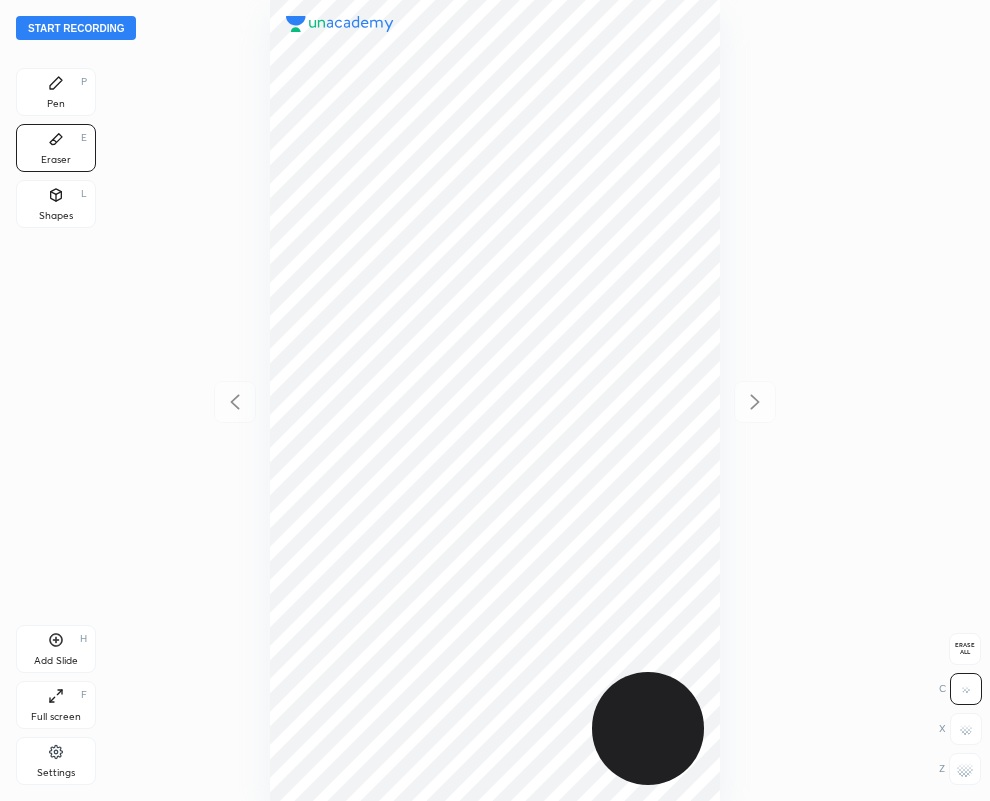 drag, startPoint x: 969, startPoint y: 773, endPoint x: 788, endPoint y: 701, distance: 194.79477 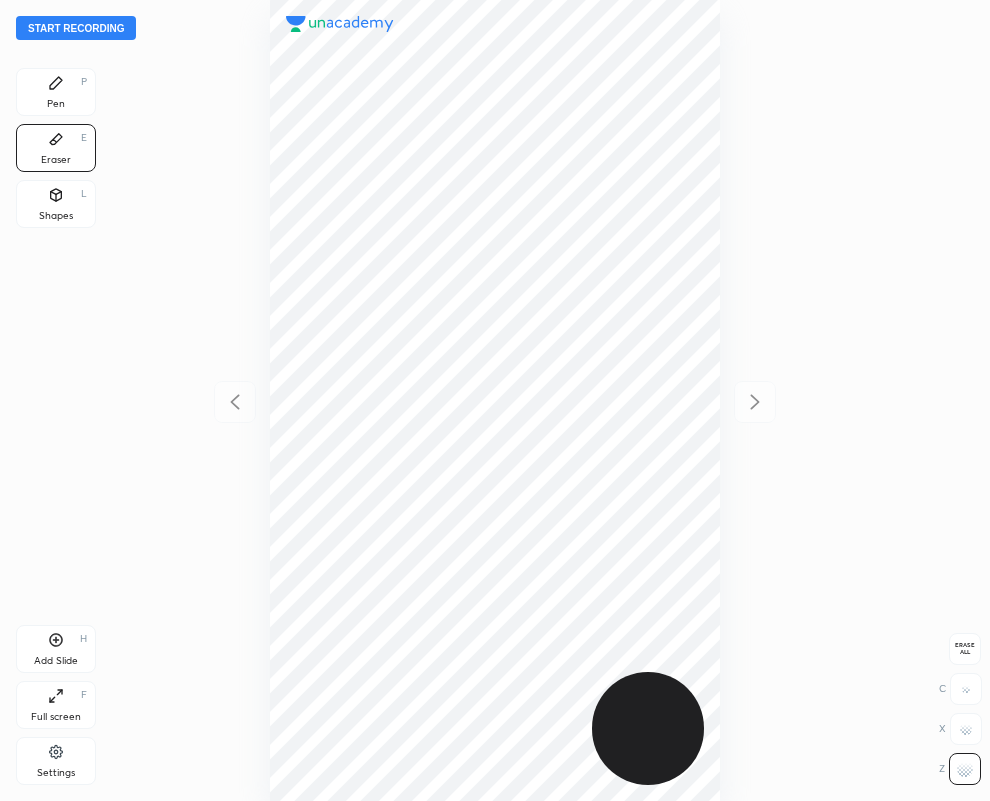 click on "Pen P" at bounding box center [56, 92] 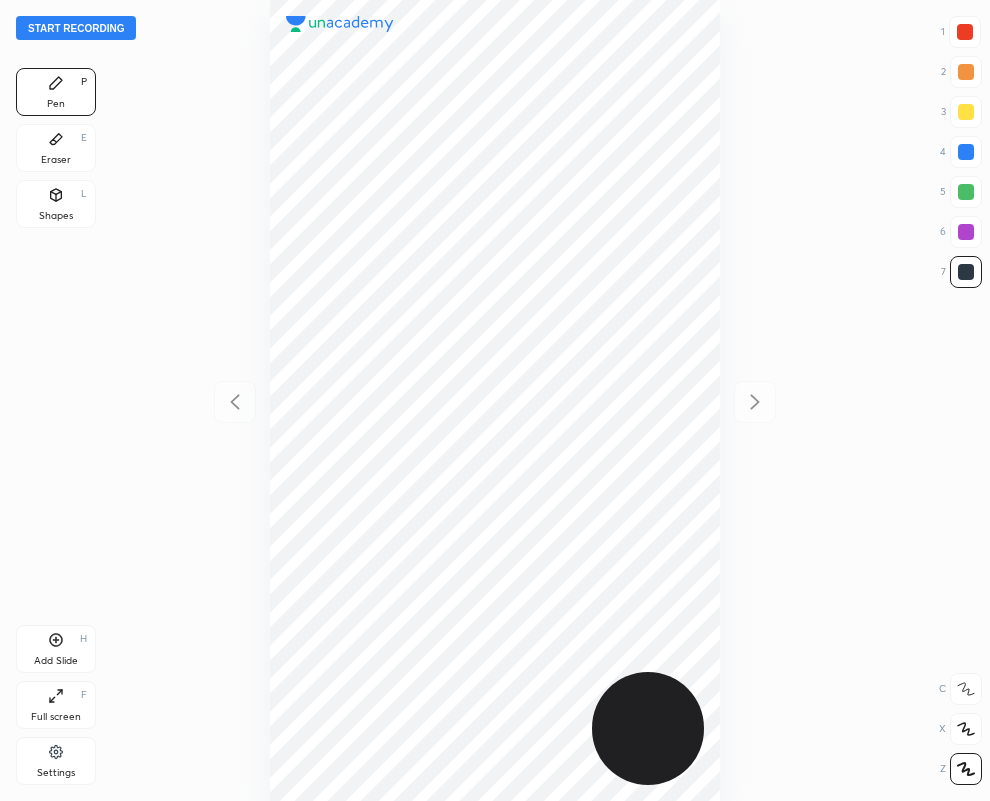click on "Eraser E" at bounding box center (56, 148) 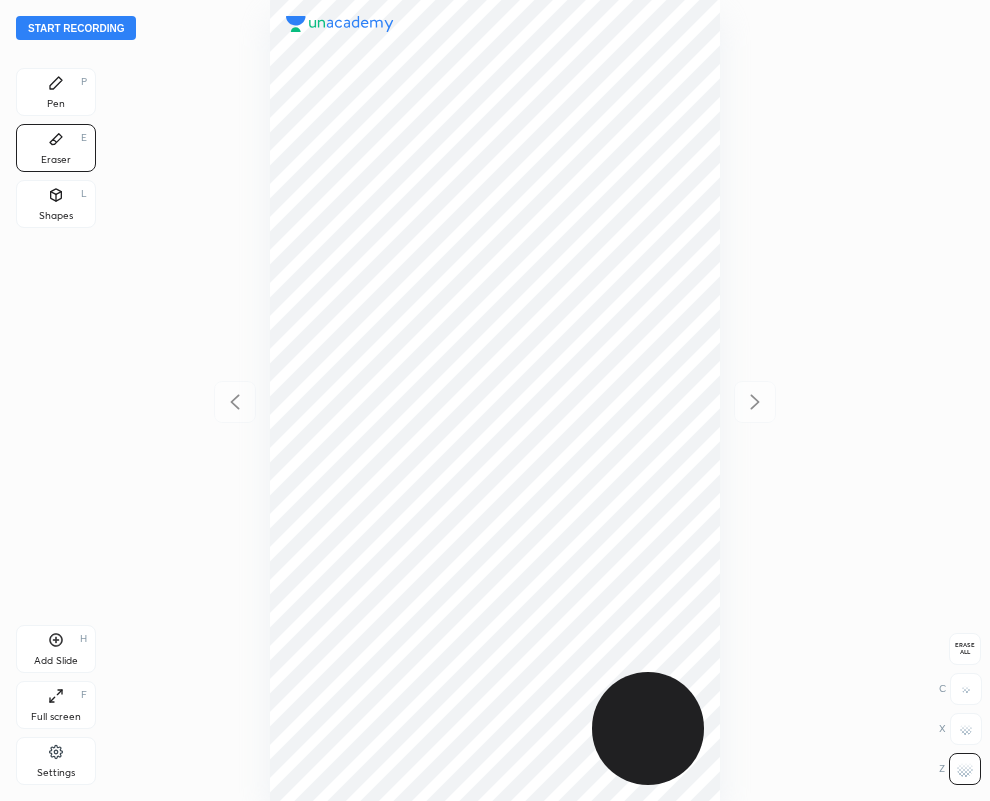 click on "Pen P" at bounding box center [56, 92] 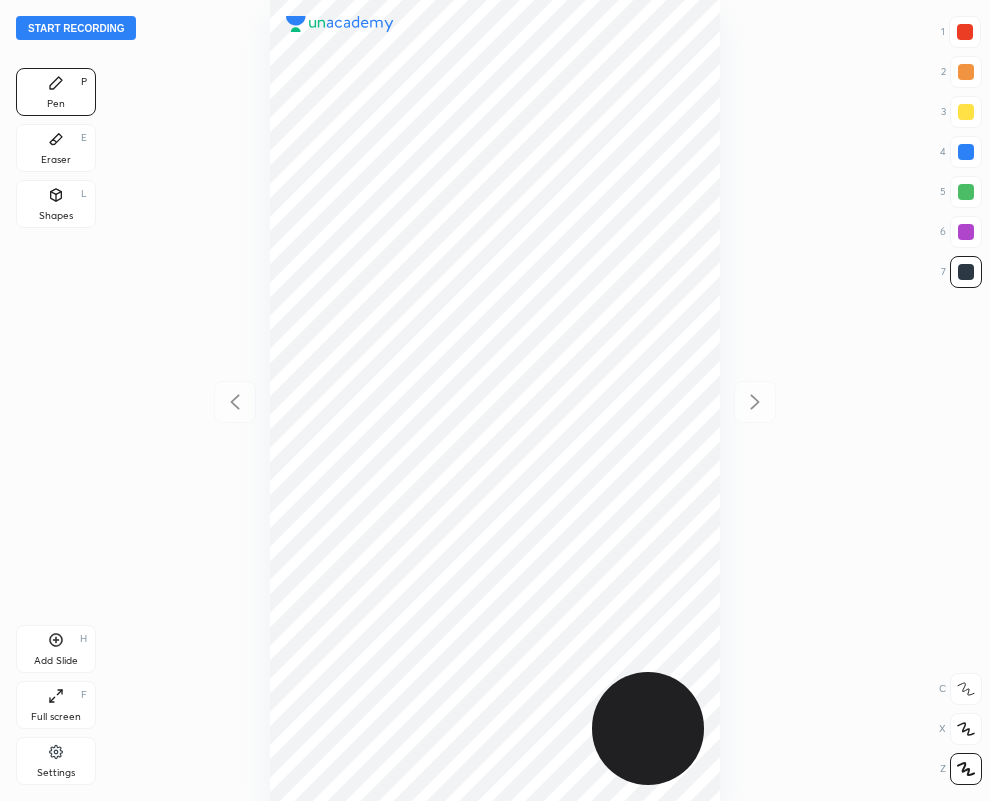 click at bounding box center [495, 400] 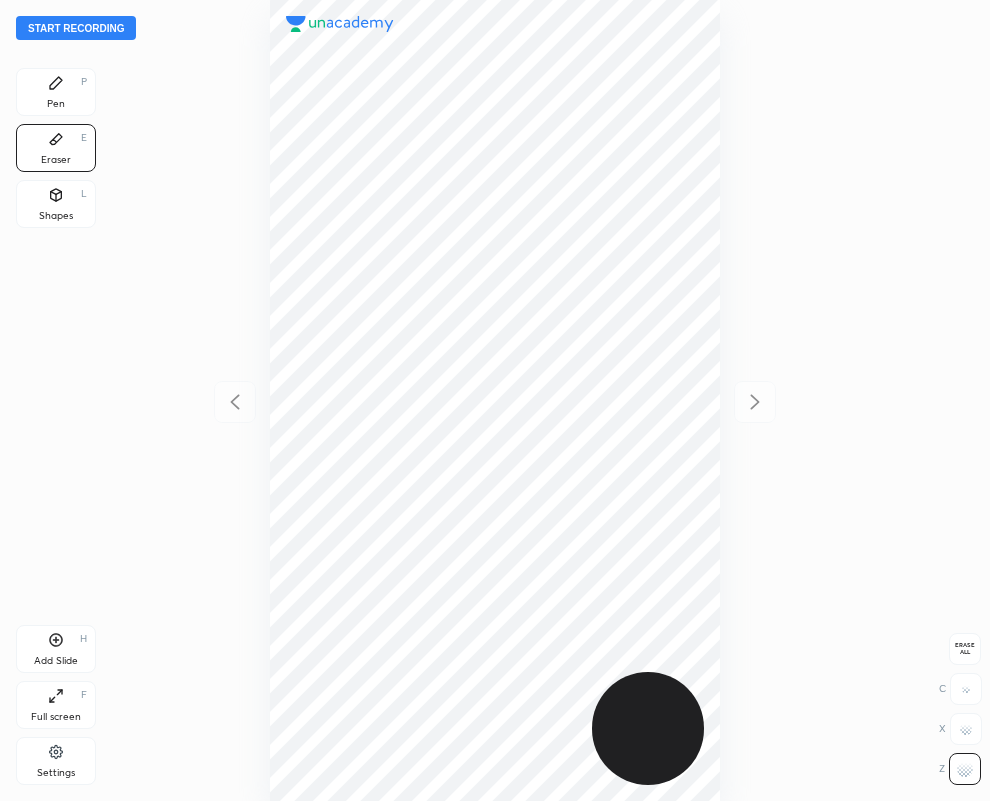 drag, startPoint x: 58, startPoint y: 105, endPoint x: 45, endPoint y: 118, distance: 18.384777 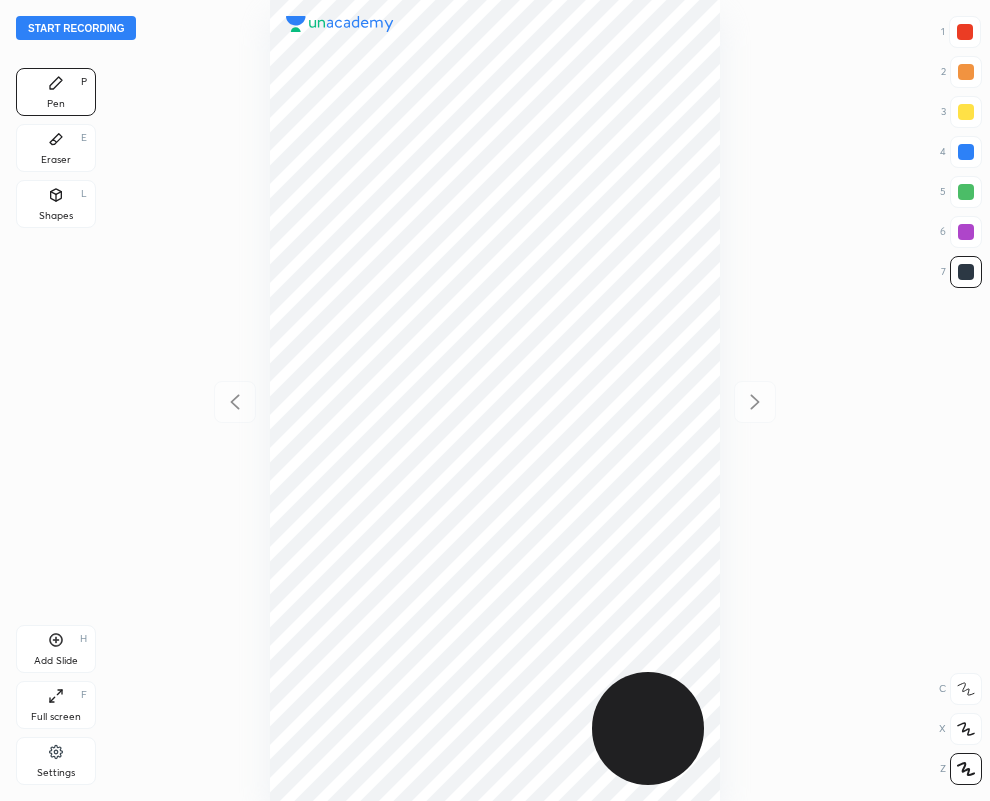 click on "Eraser E" at bounding box center (56, 148) 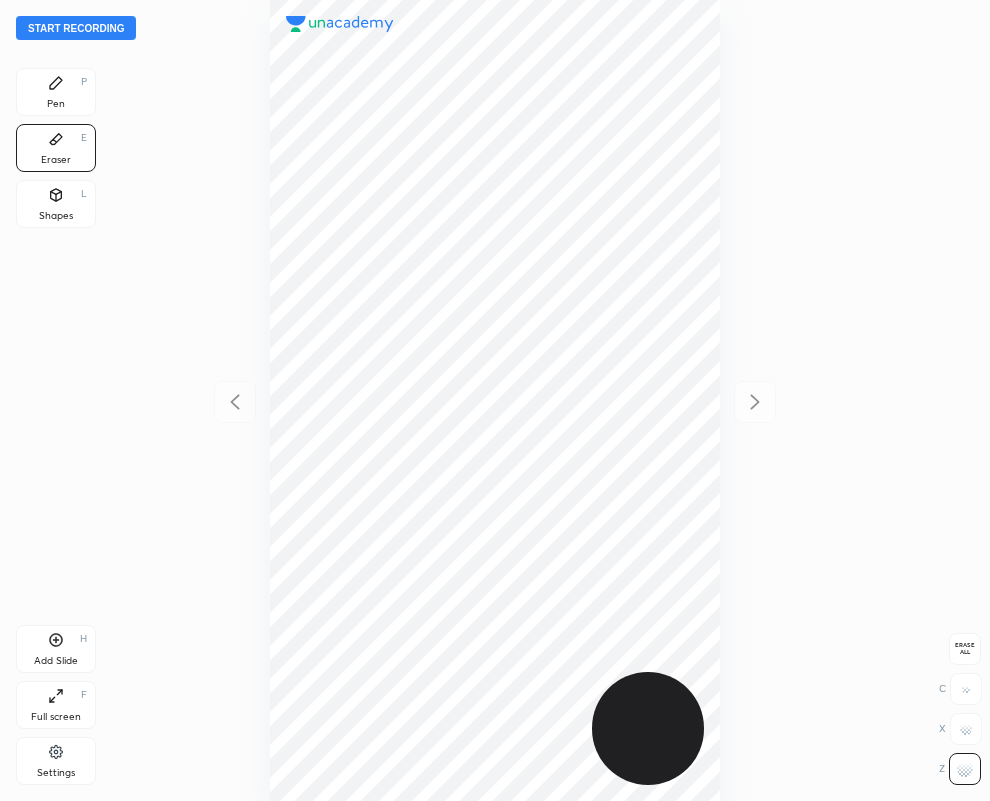 click on "Pen P" at bounding box center [56, 92] 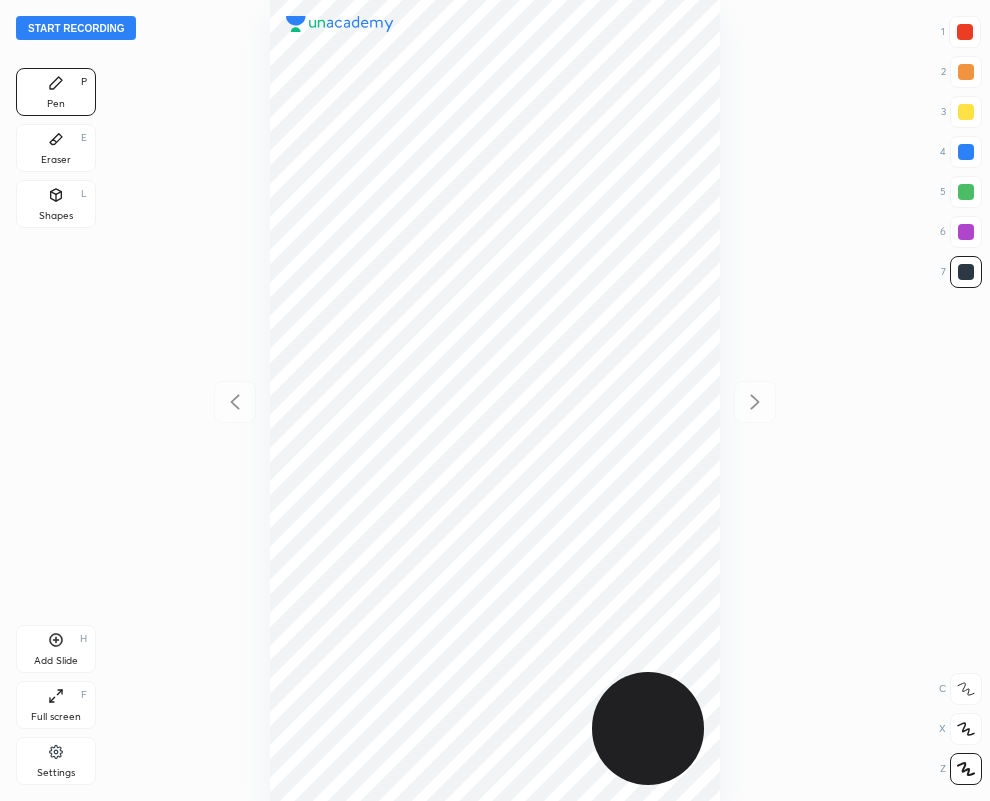 drag, startPoint x: 54, startPoint y: 150, endPoint x: 185, endPoint y: 492, distance: 366.2308 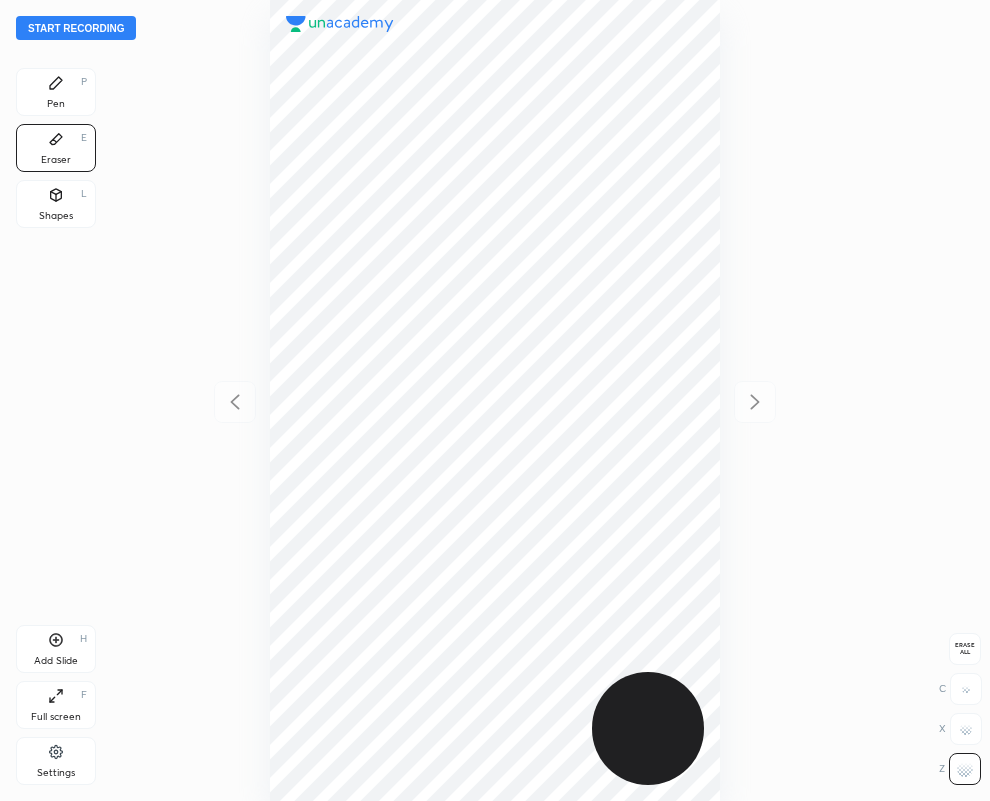 click 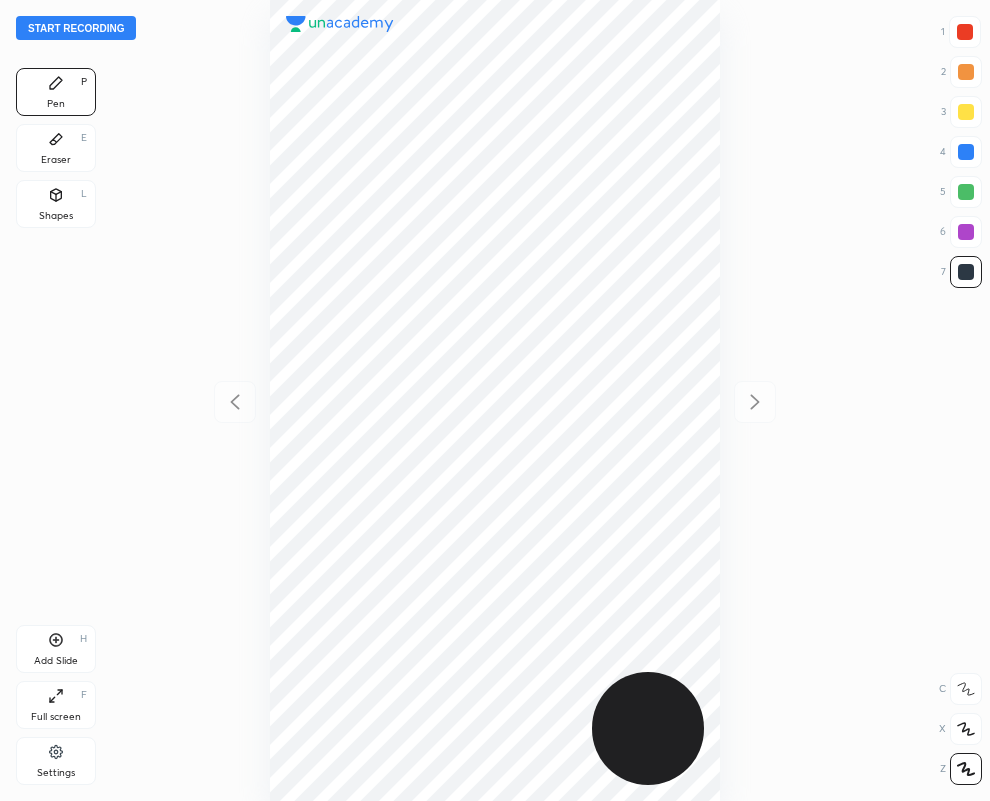 click at bounding box center (965, 32) 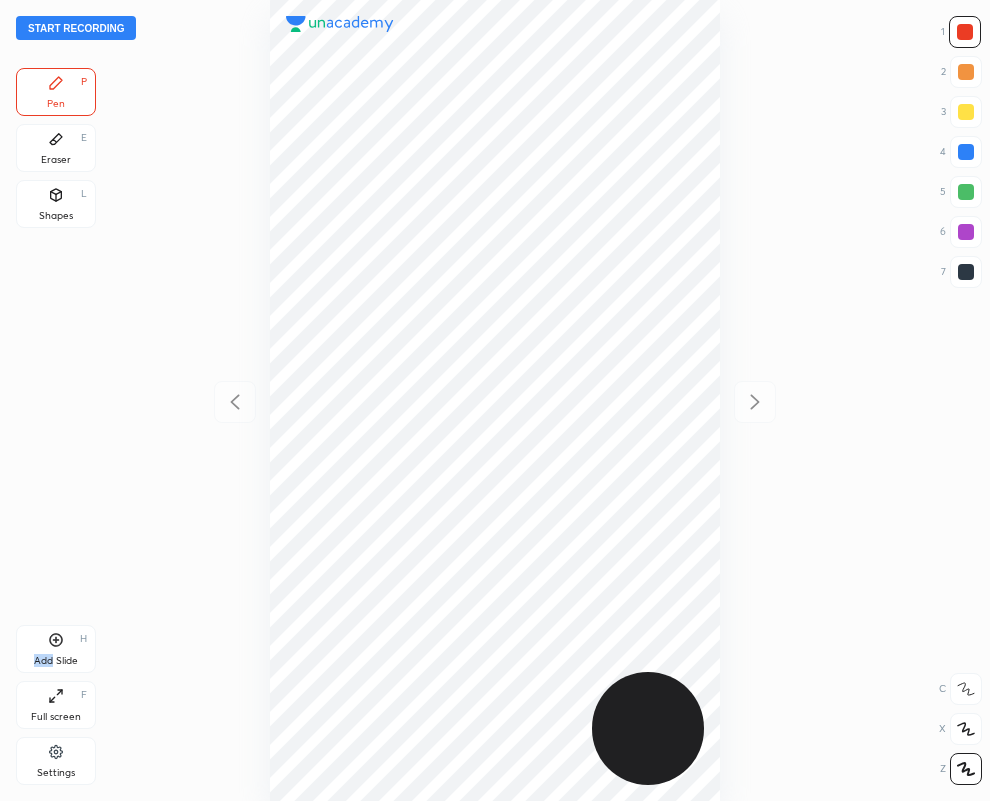 click on "Add Slide H" at bounding box center (56, 649) 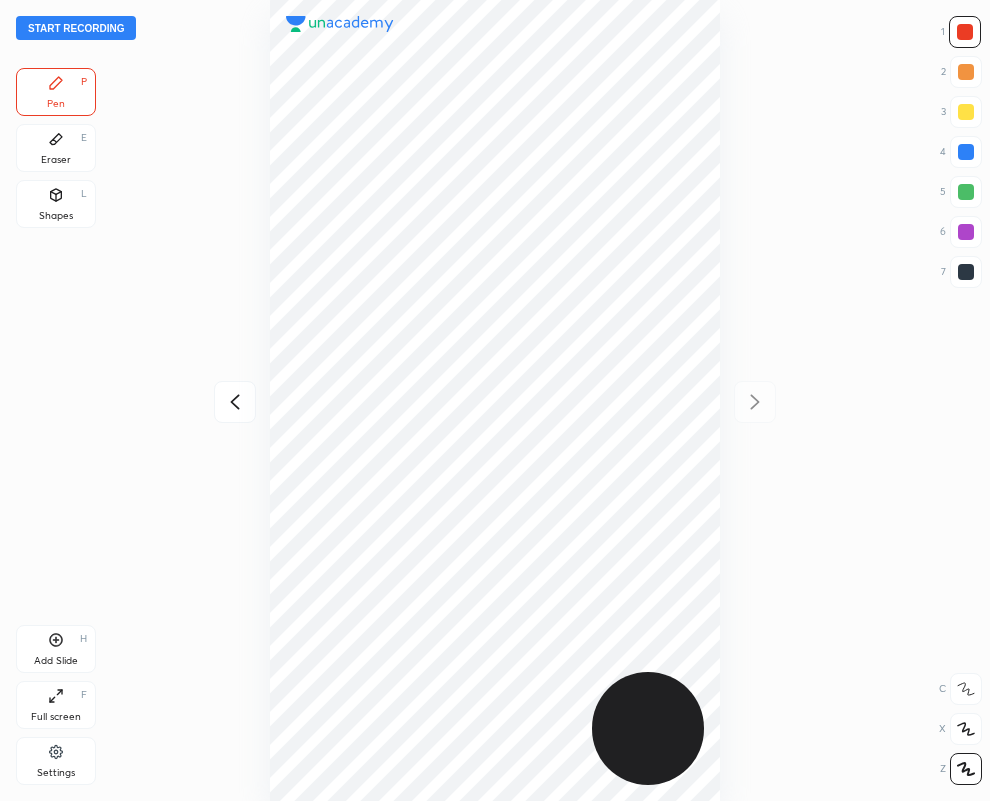 click at bounding box center (966, 272) 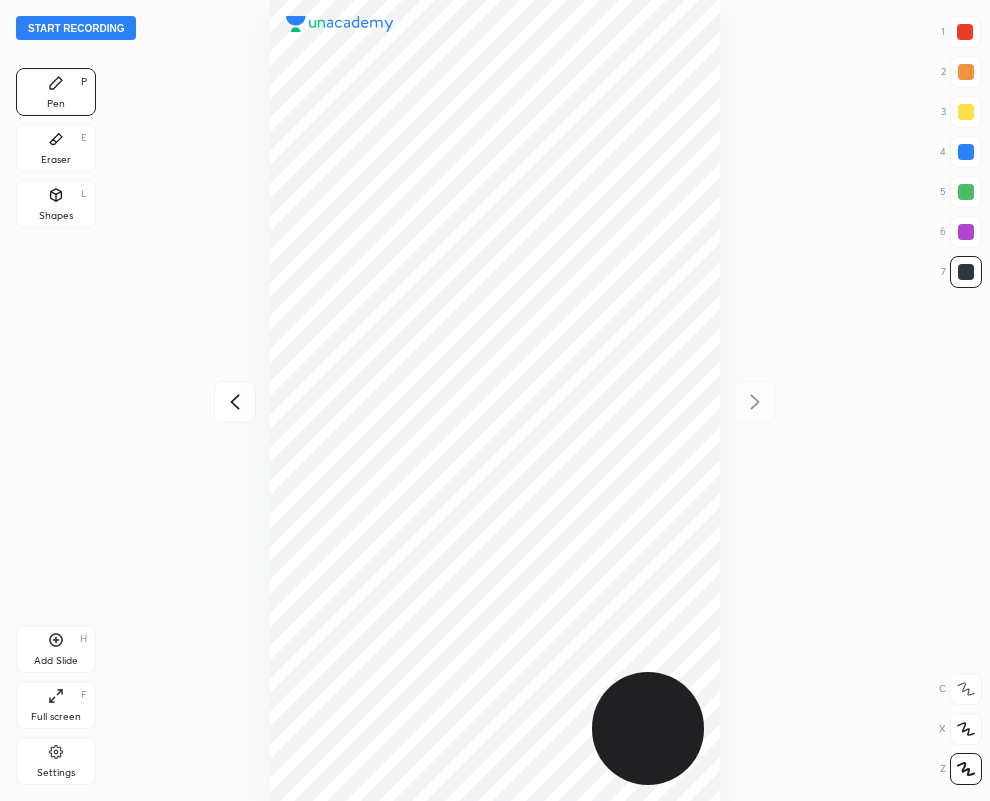 click 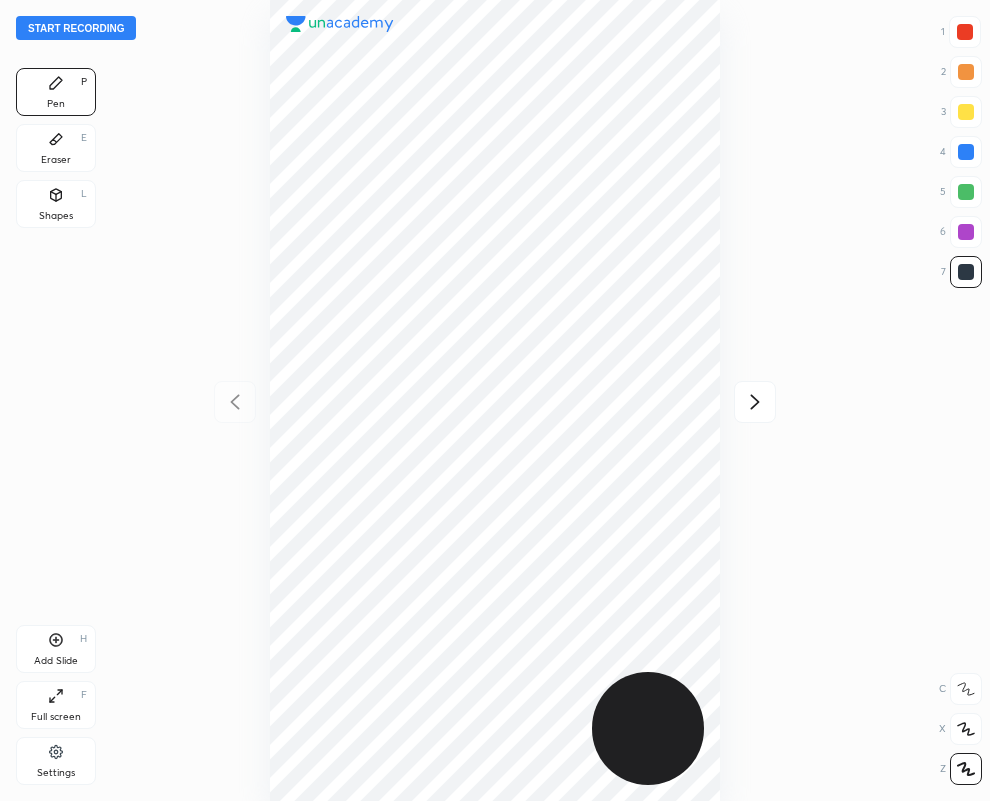 click 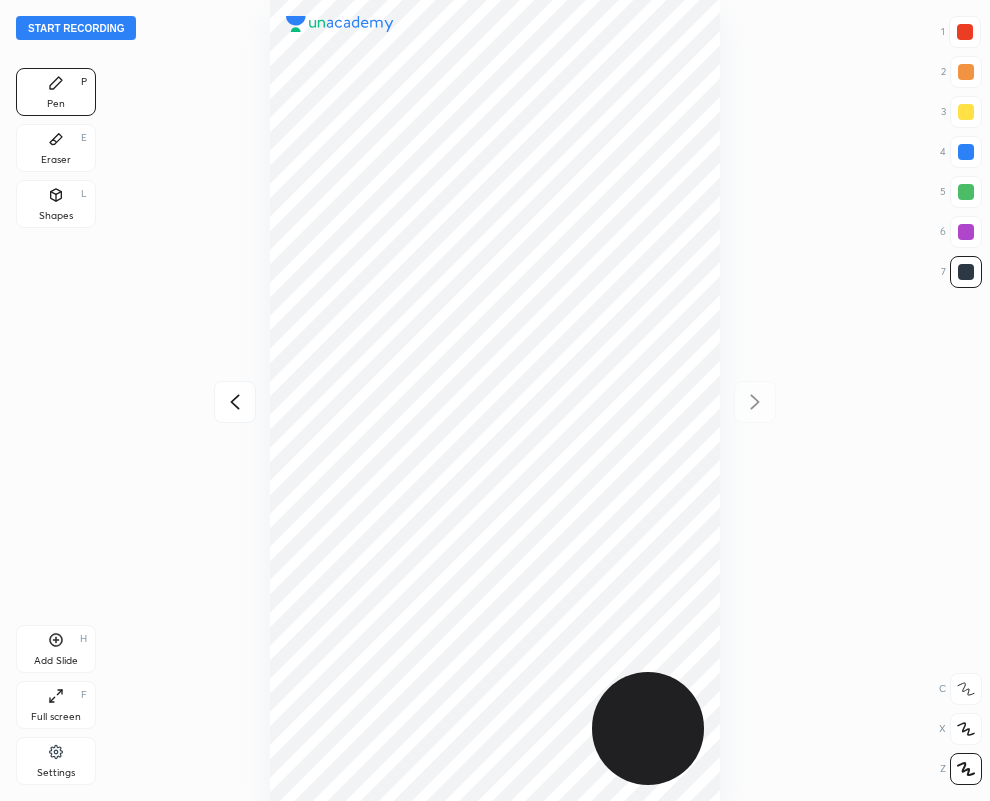 click 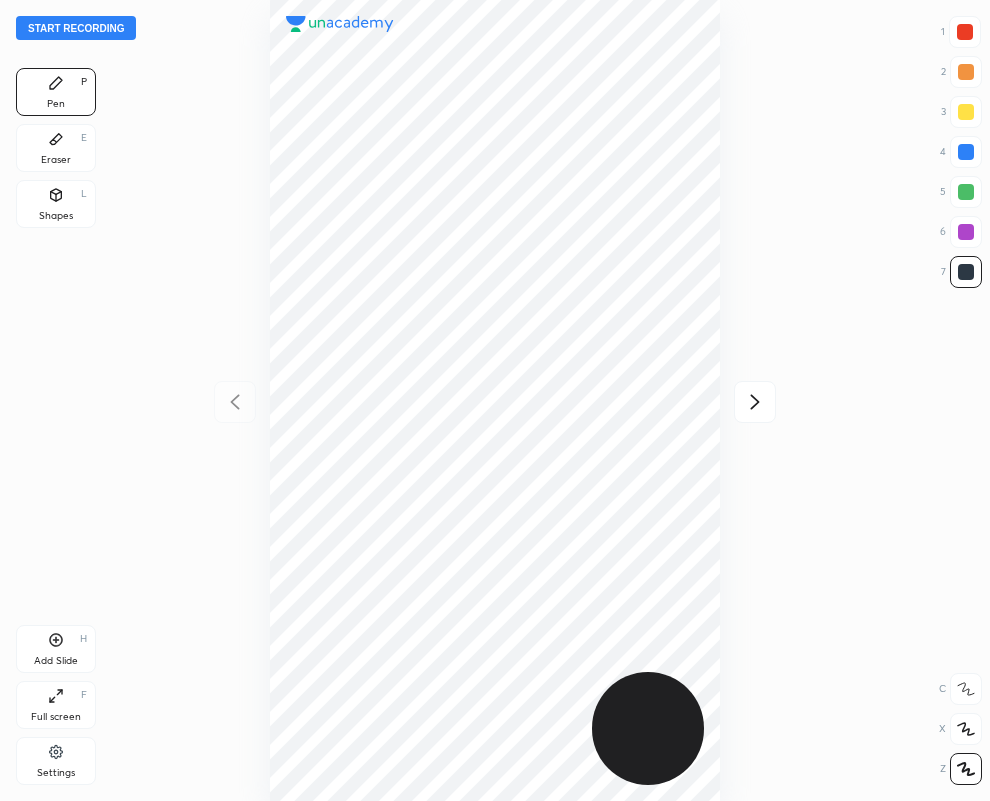 drag, startPoint x: 759, startPoint y: 395, endPoint x: 739, endPoint y: 388, distance: 21.189621 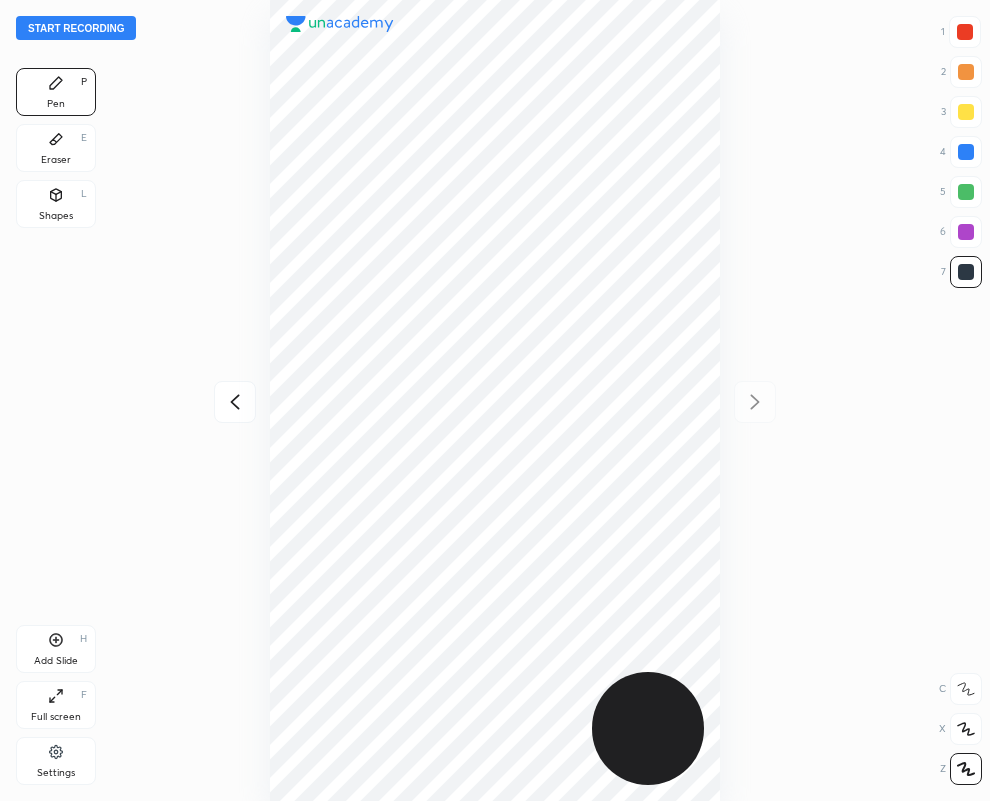 click 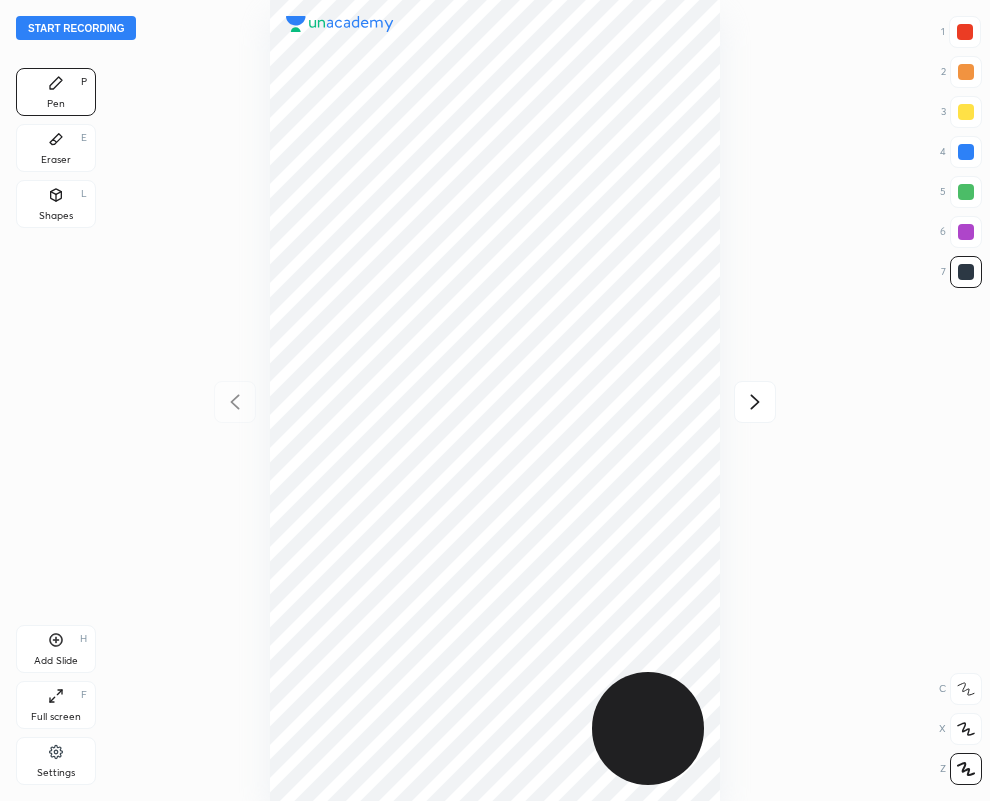 click 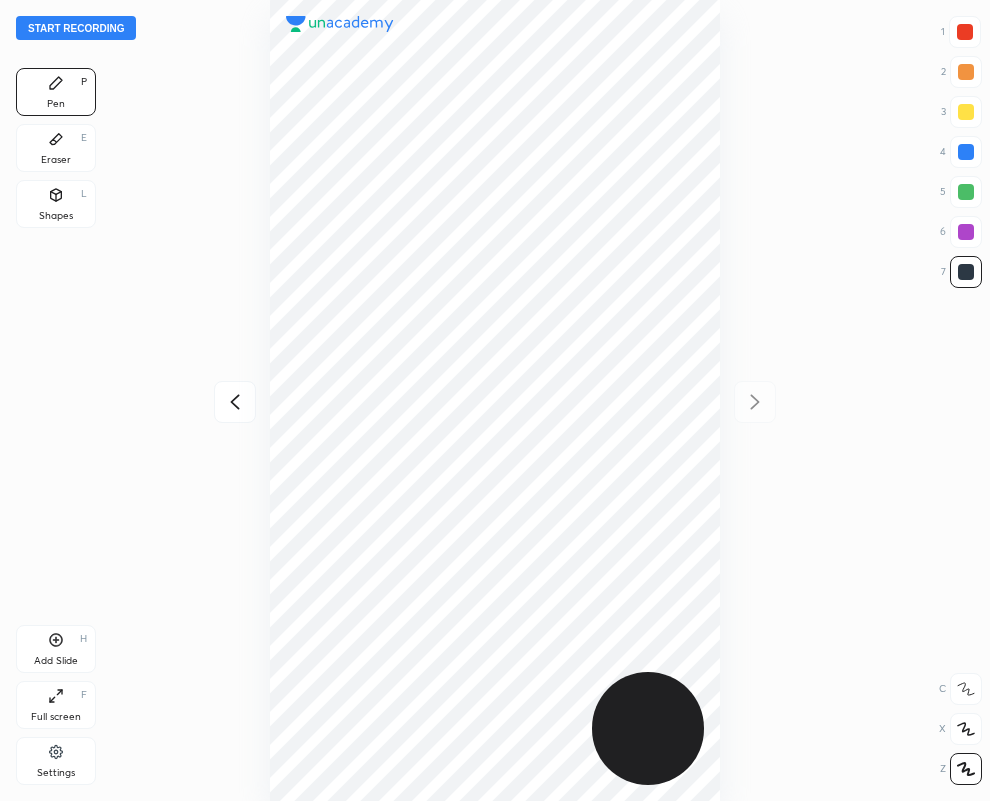 click 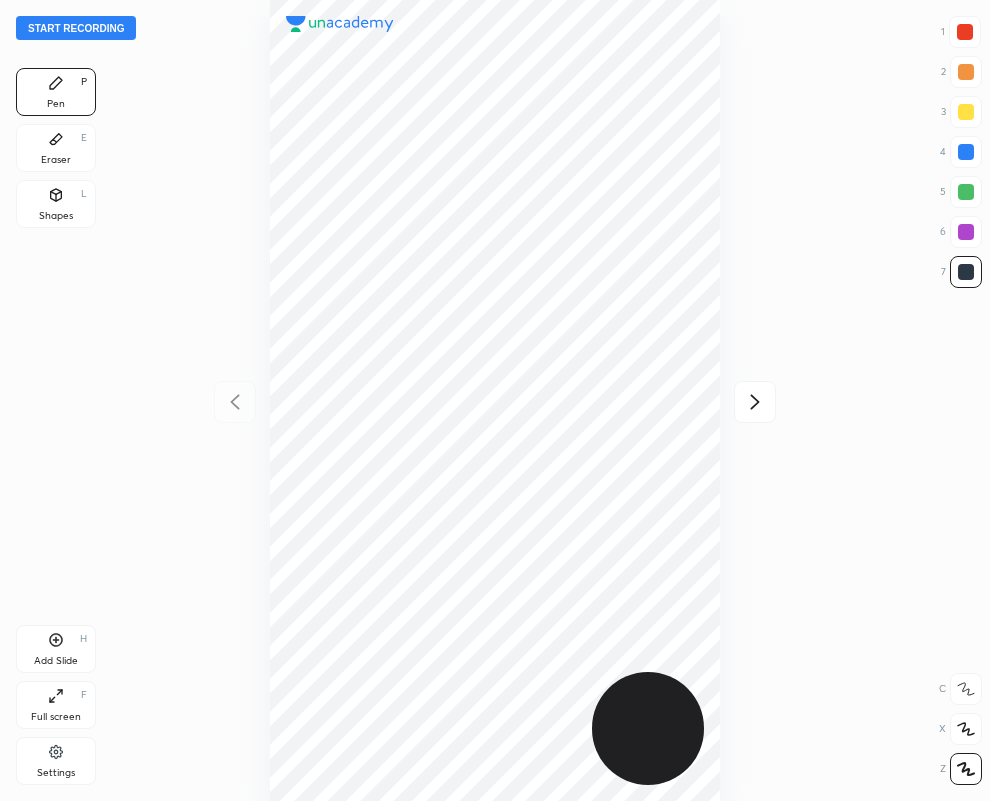 drag, startPoint x: 754, startPoint y: 396, endPoint x: 734, endPoint y: 387, distance: 21.931713 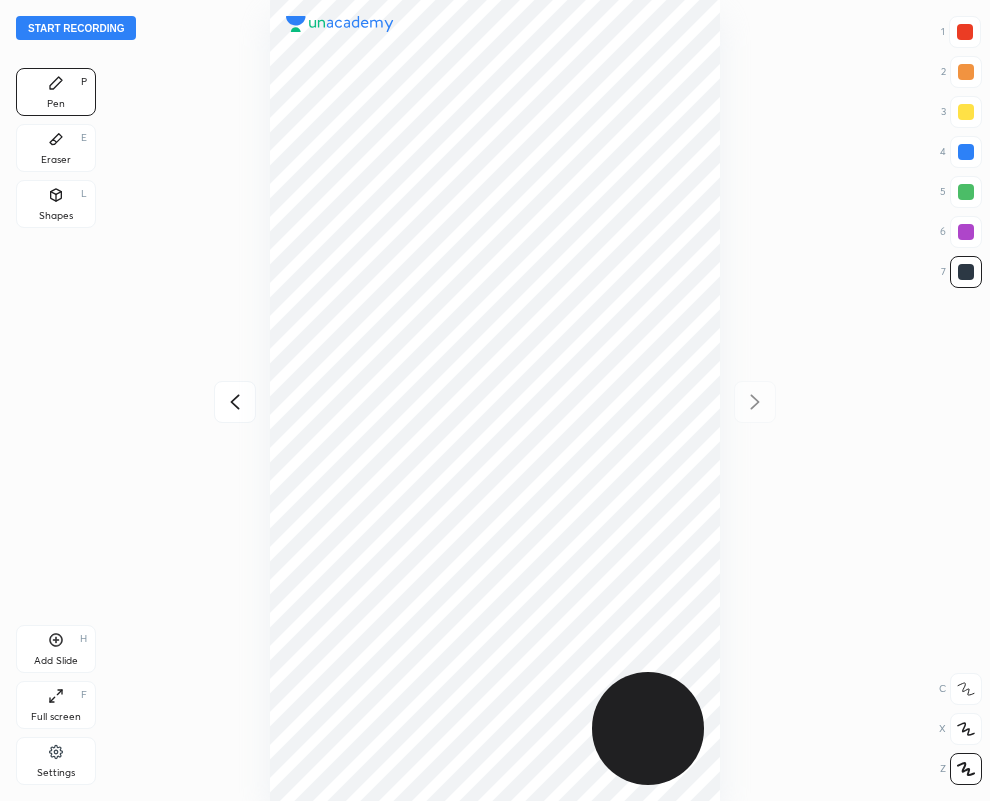 click 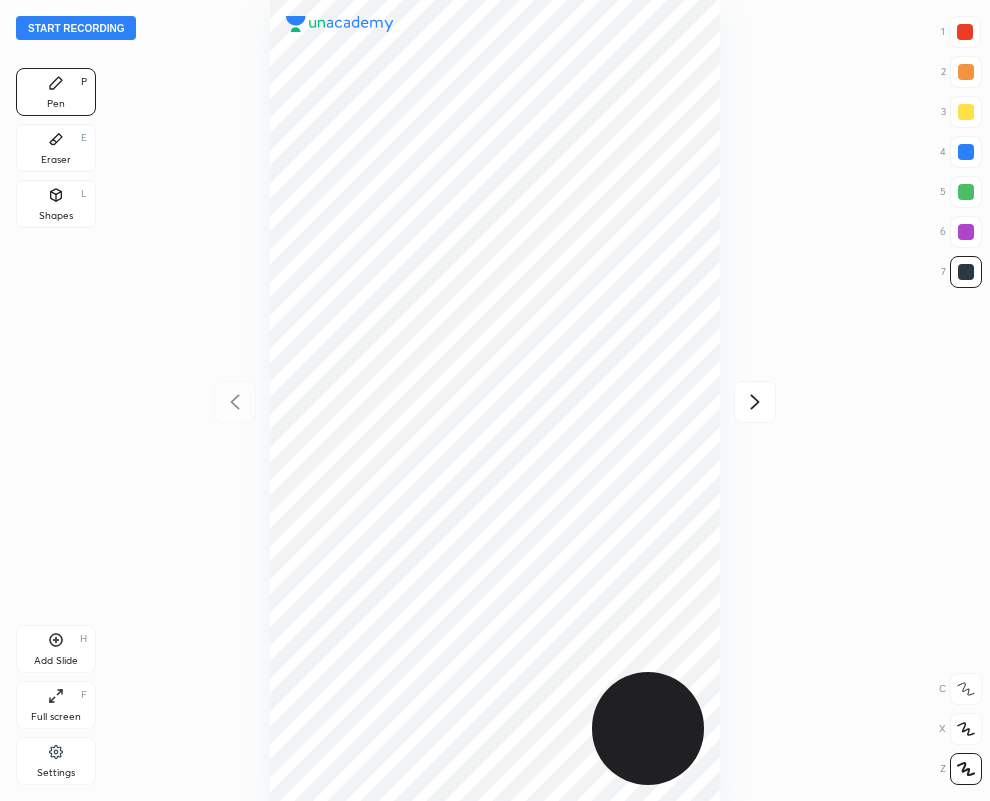 click 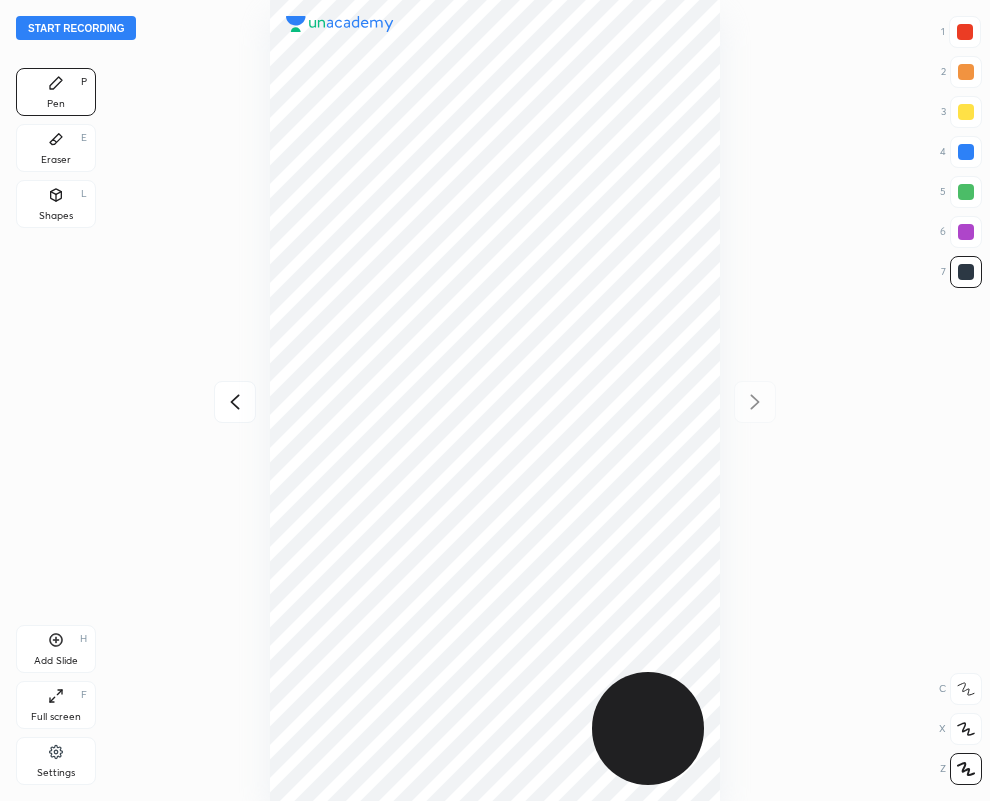 click 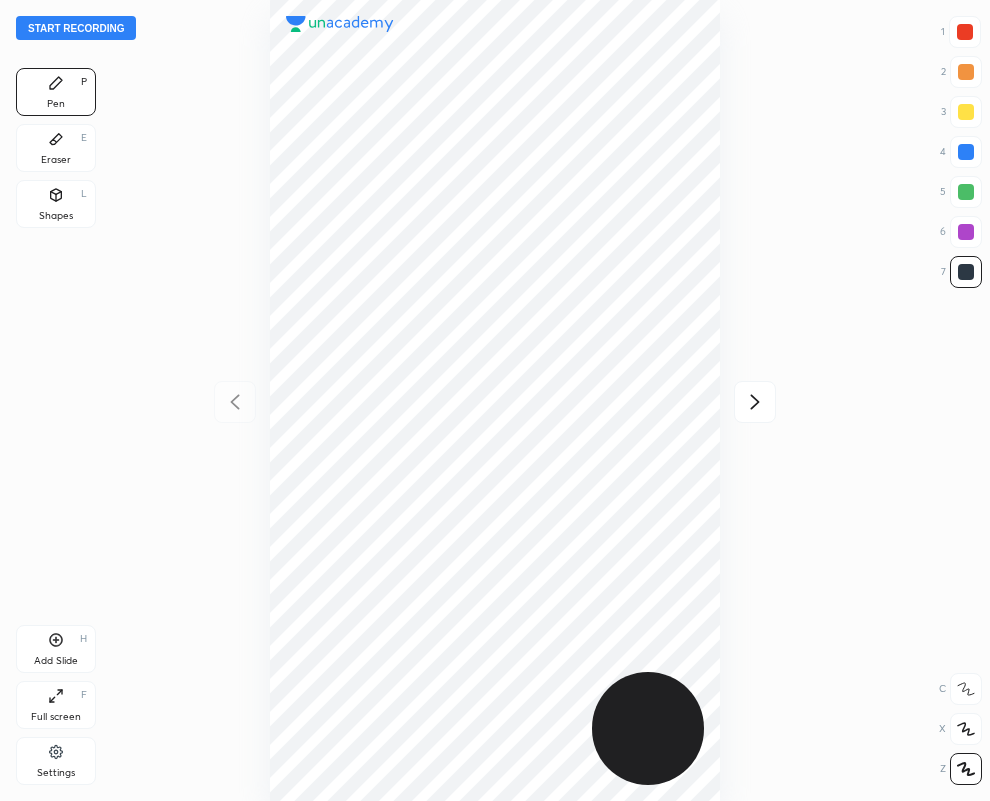 click on "Eraser E" at bounding box center [56, 148] 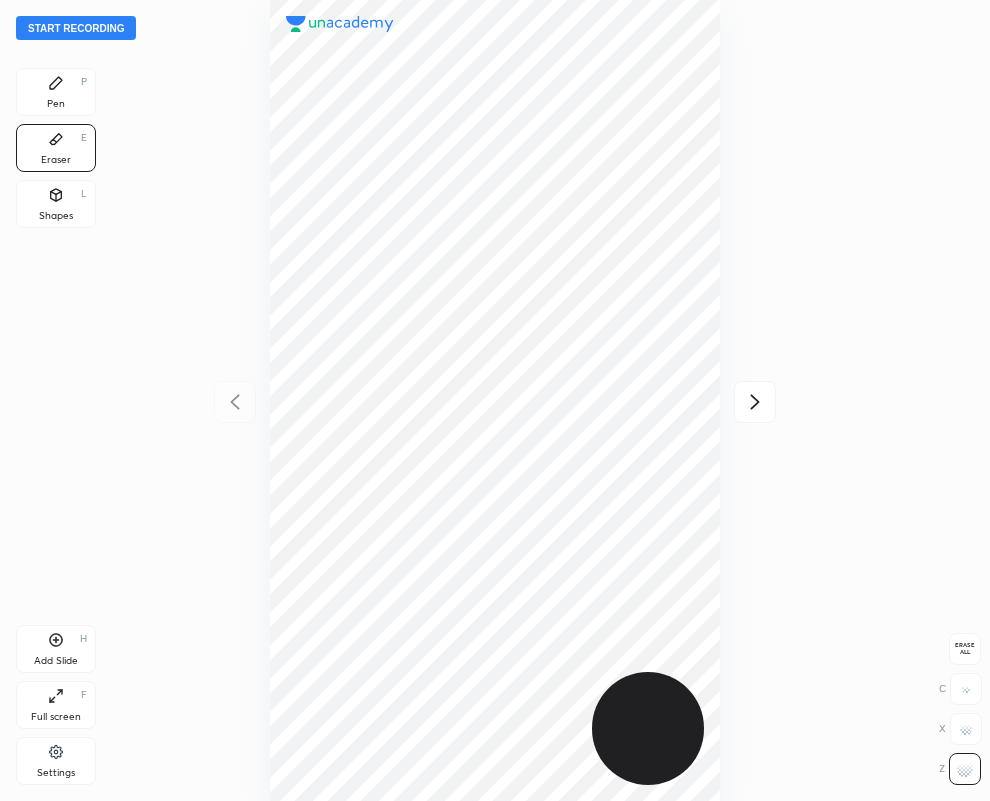 click on "Pen P" at bounding box center (56, 92) 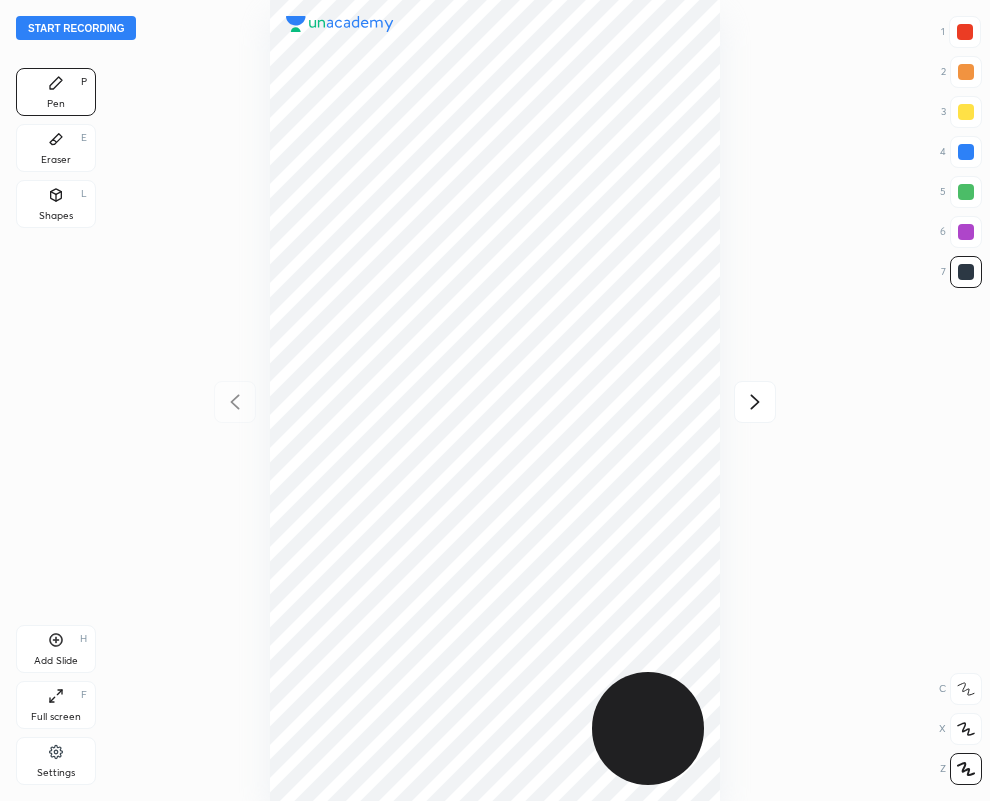 click 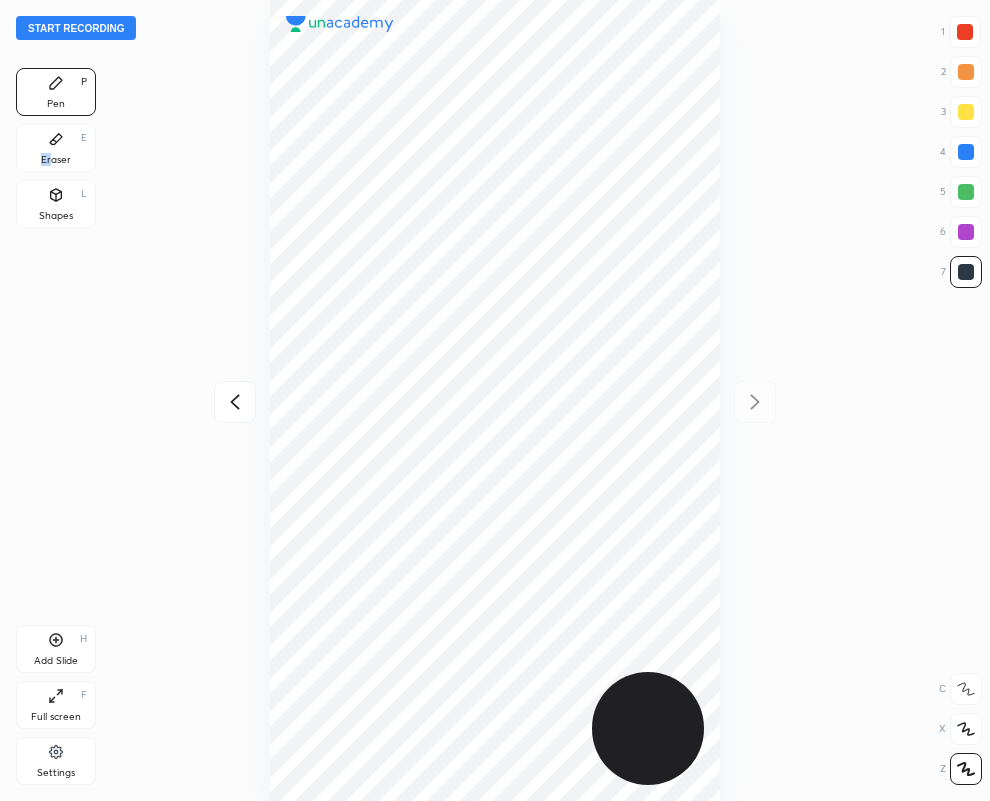 drag, startPoint x: 50, startPoint y: 151, endPoint x: 148, endPoint y: 203, distance: 110.94143 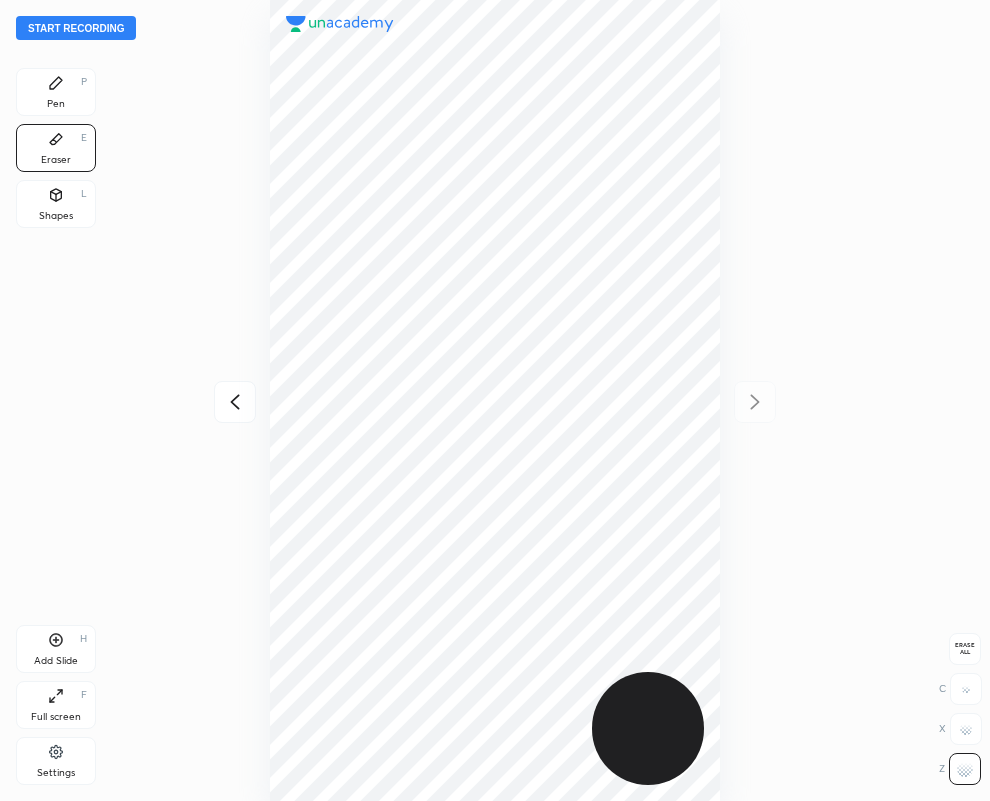 drag, startPoint x: 75, startPoint y: 76, endPoint x: 86, endPoint y: 86, distance: 14.866069 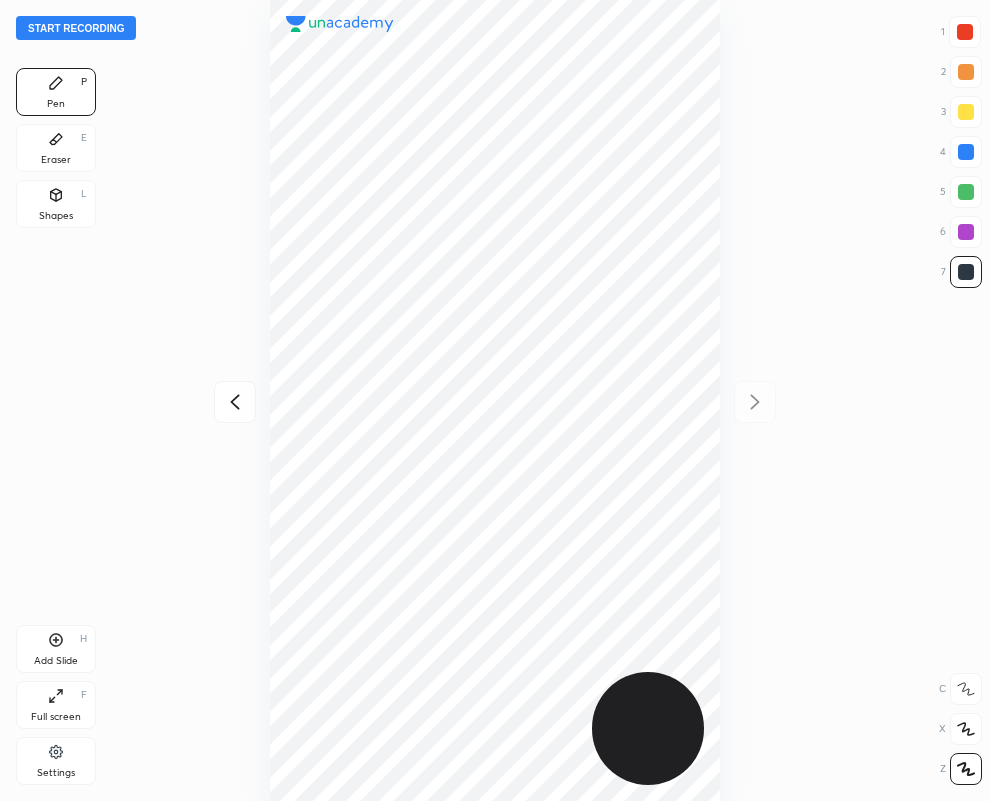click 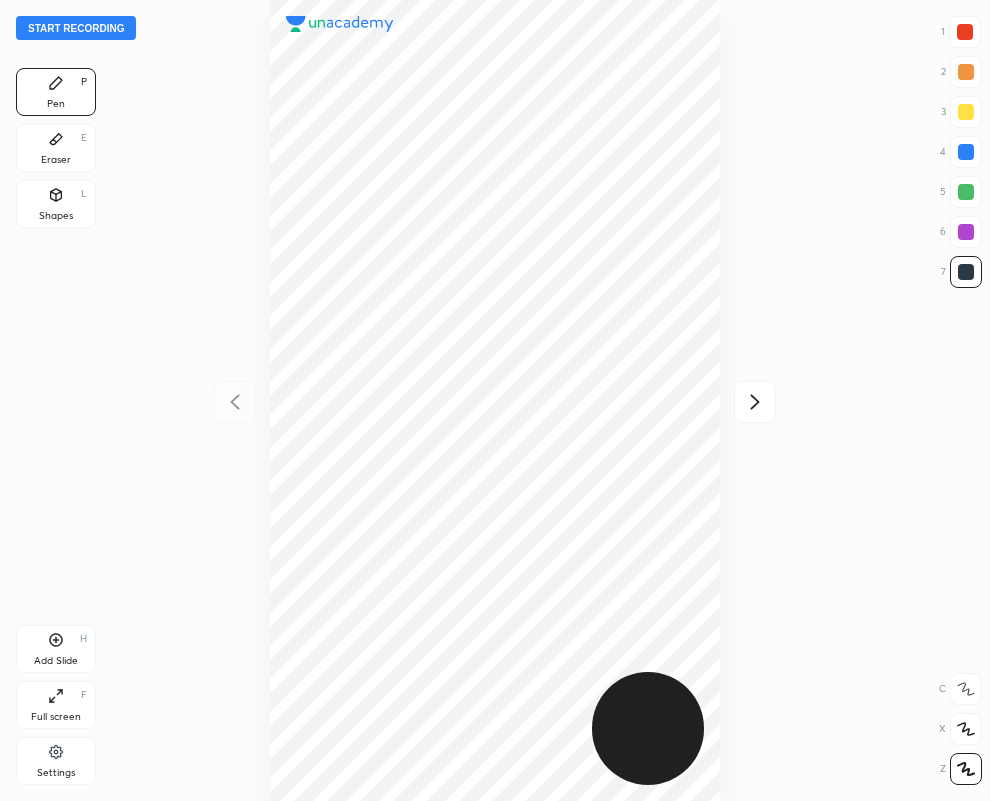 drag, startPoint x: 963, startPoint y: 31, endPoint x: 938, endPoint y: 35, distance: 25.317978 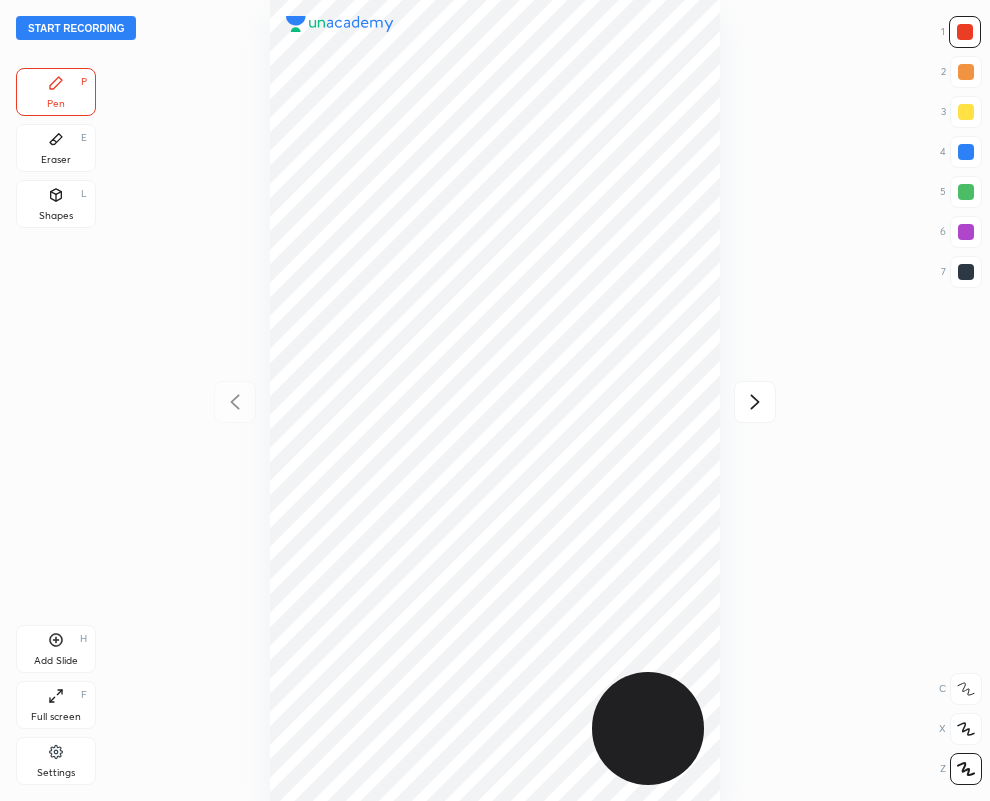 click 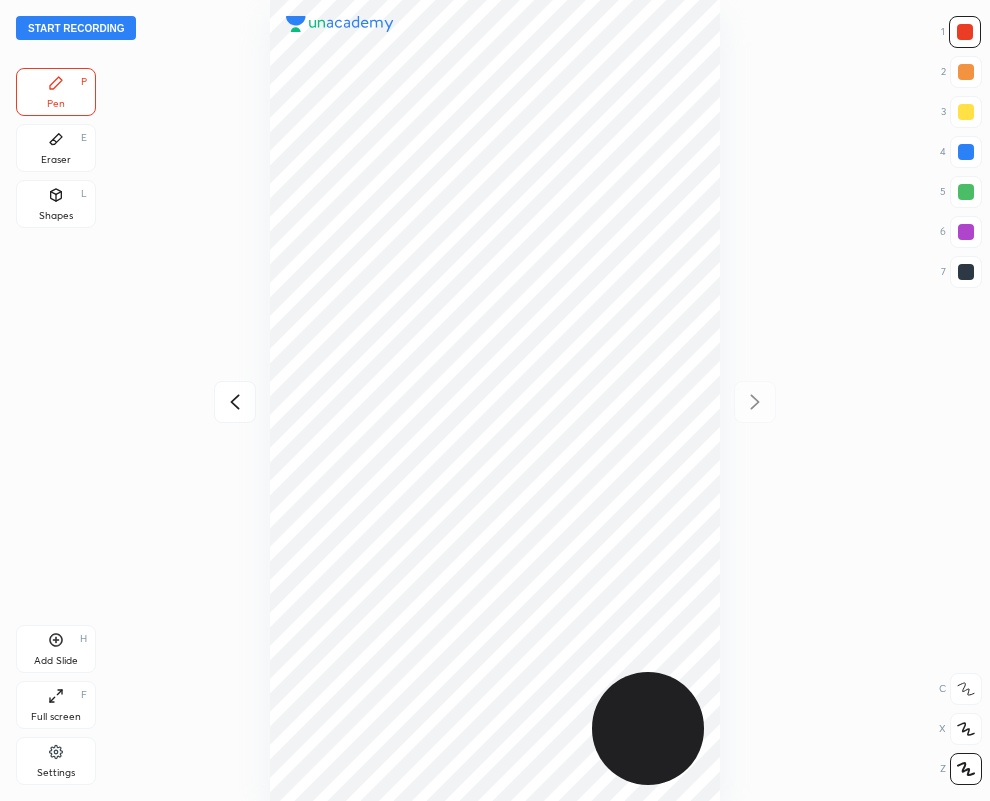click at bounding box center (966, 272) 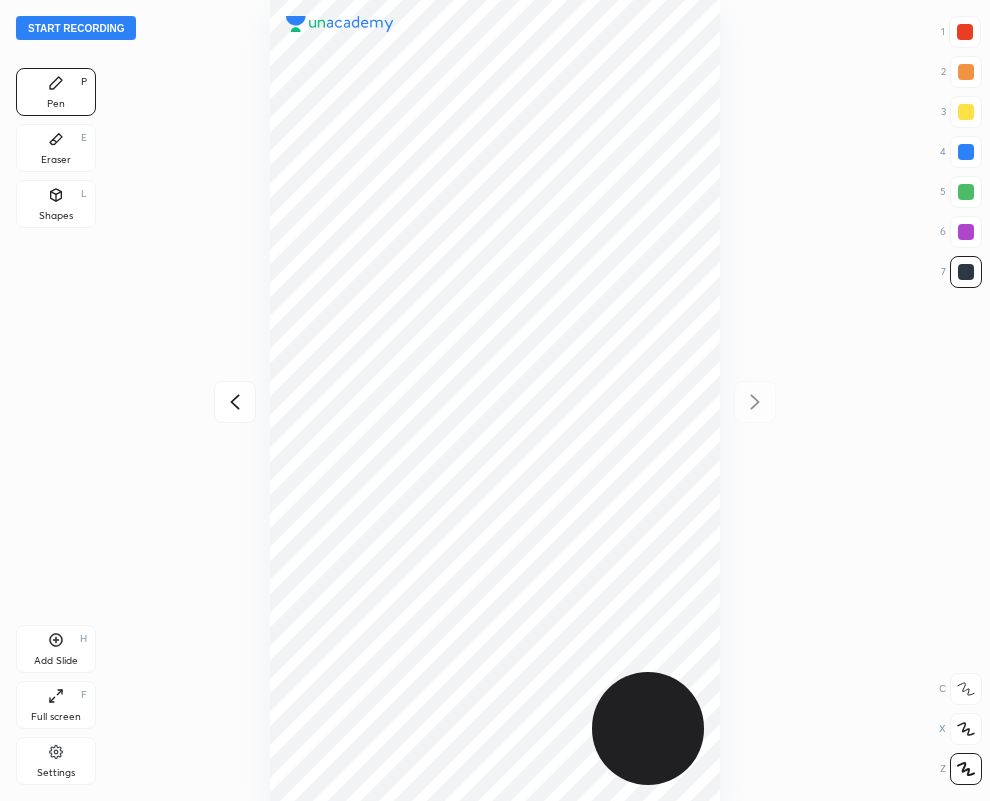 drag, startPoint x: 967, startPoint y: 28, endPoint x: 956, endPoint y: 38, distance: 14.866069 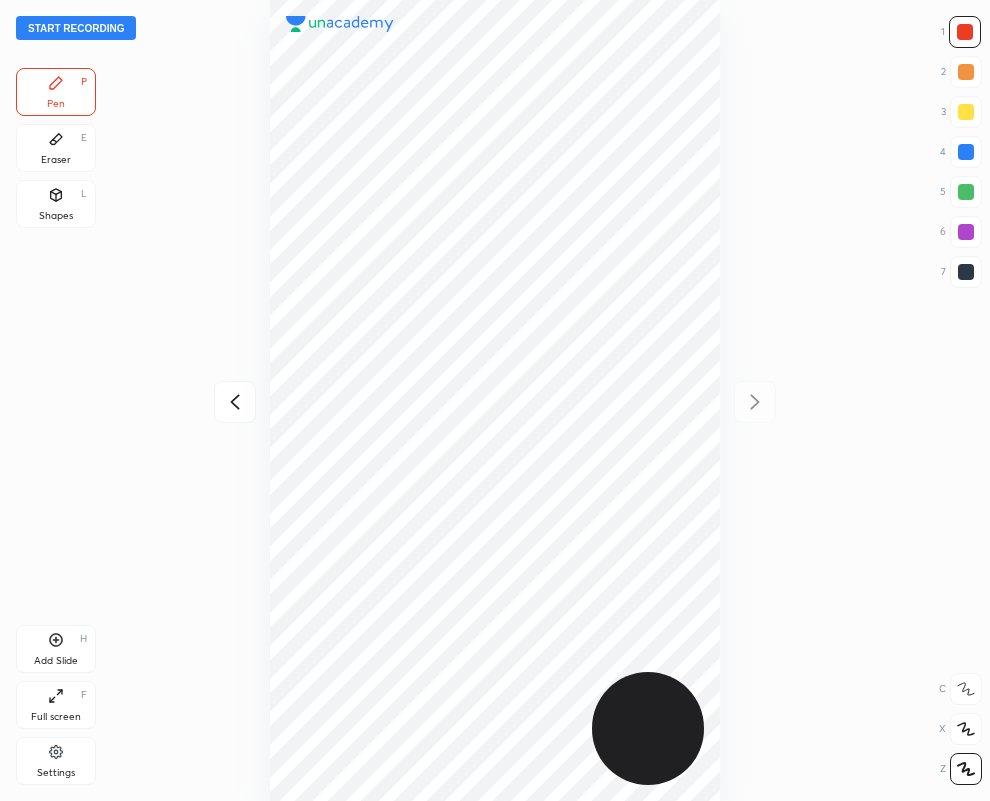 drag, startPoint x: 965, startPoint y: 270, endPoint x: 750, endPoint y: 346, distance: 228.03728 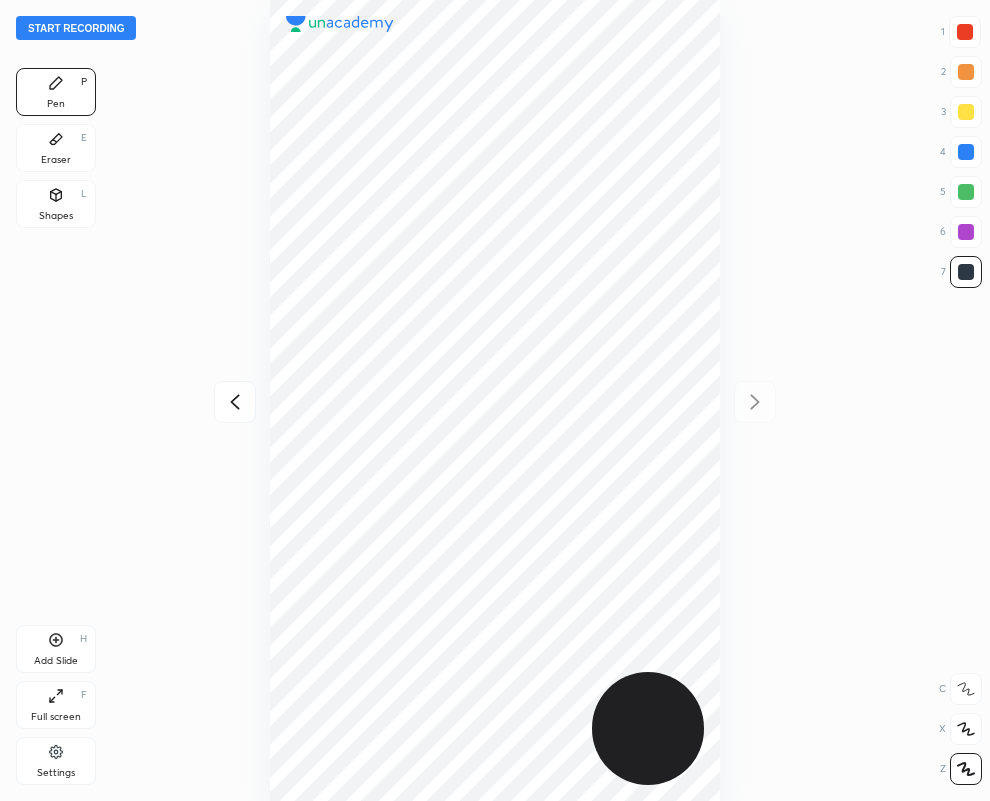 click 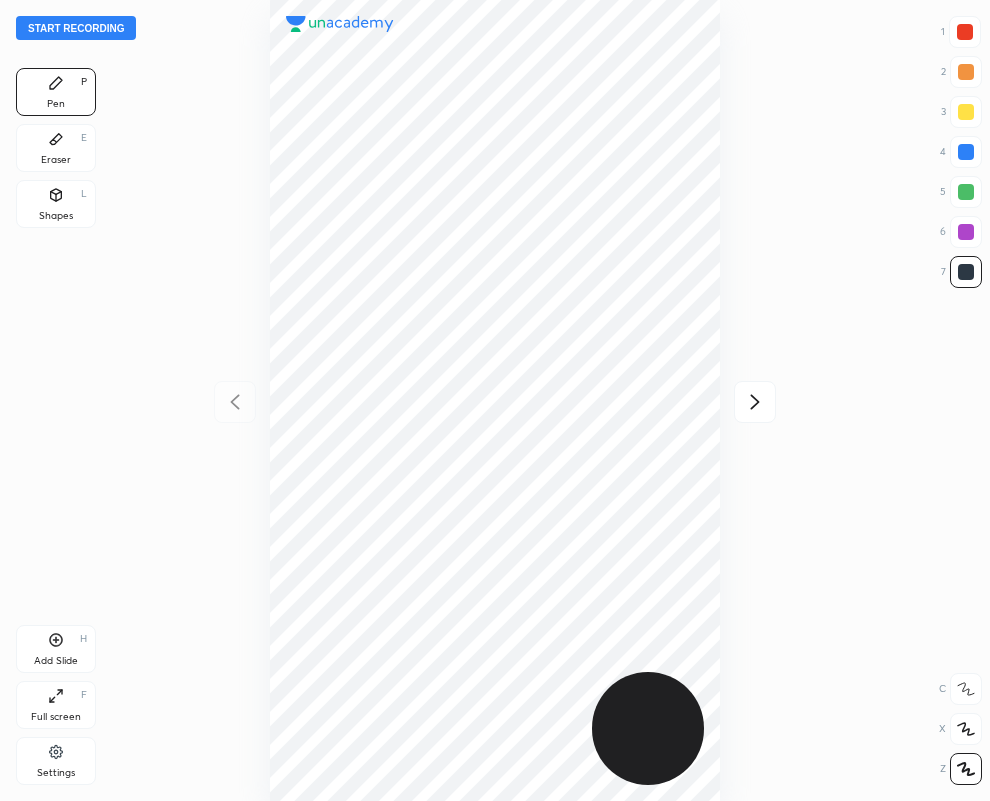 click 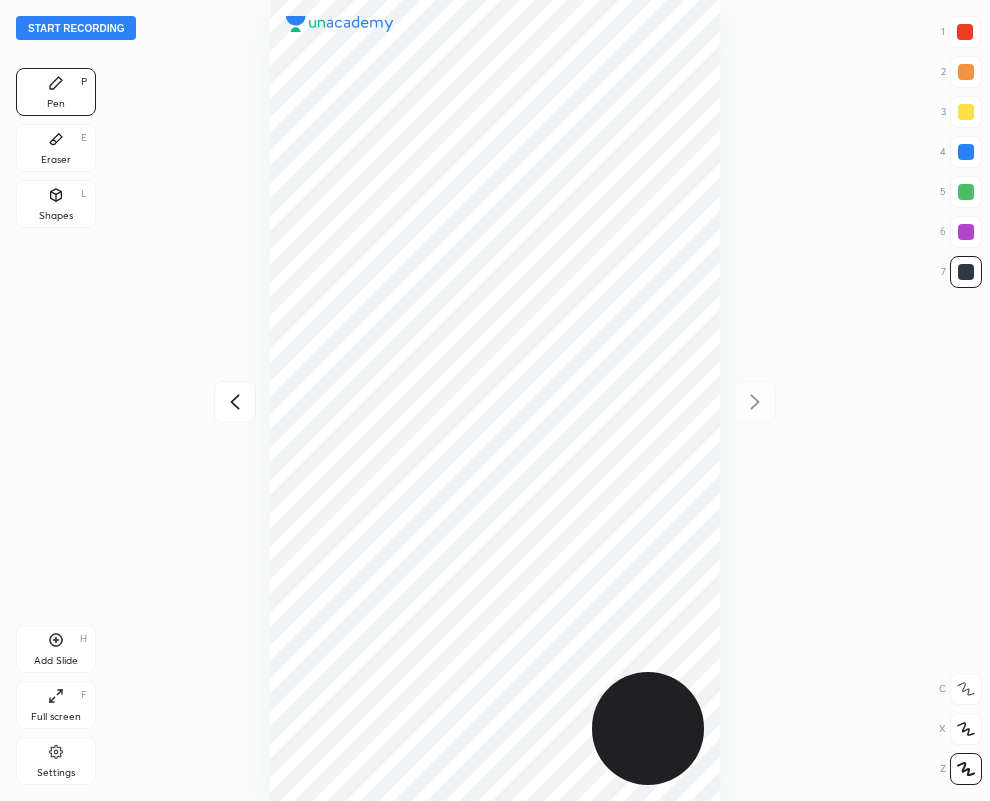 click 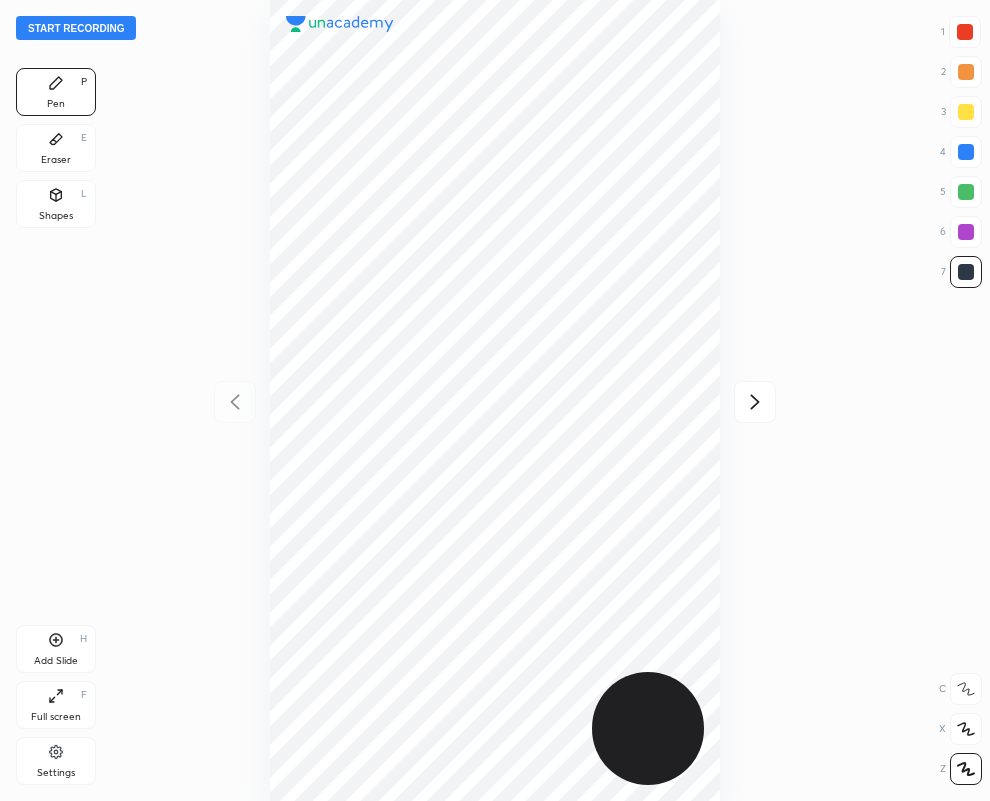 click 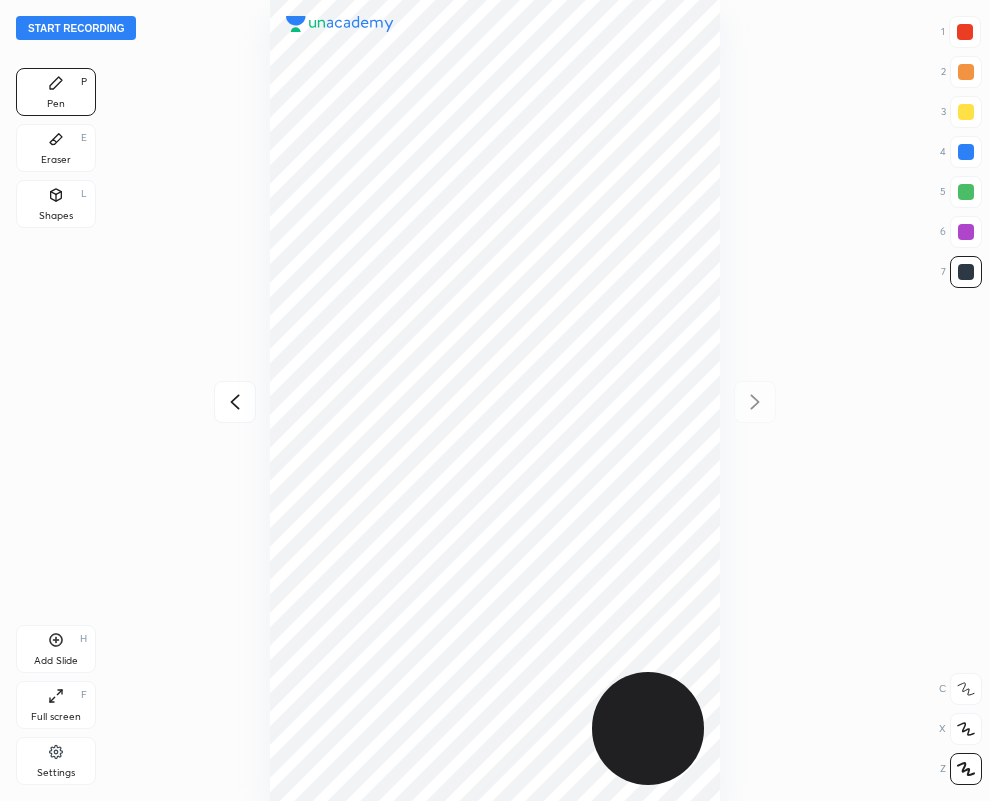 drag, startPoint x: 961, startPoint y: 21, endPoint x: 948, endPoint y: 27, distance: 14.3178215 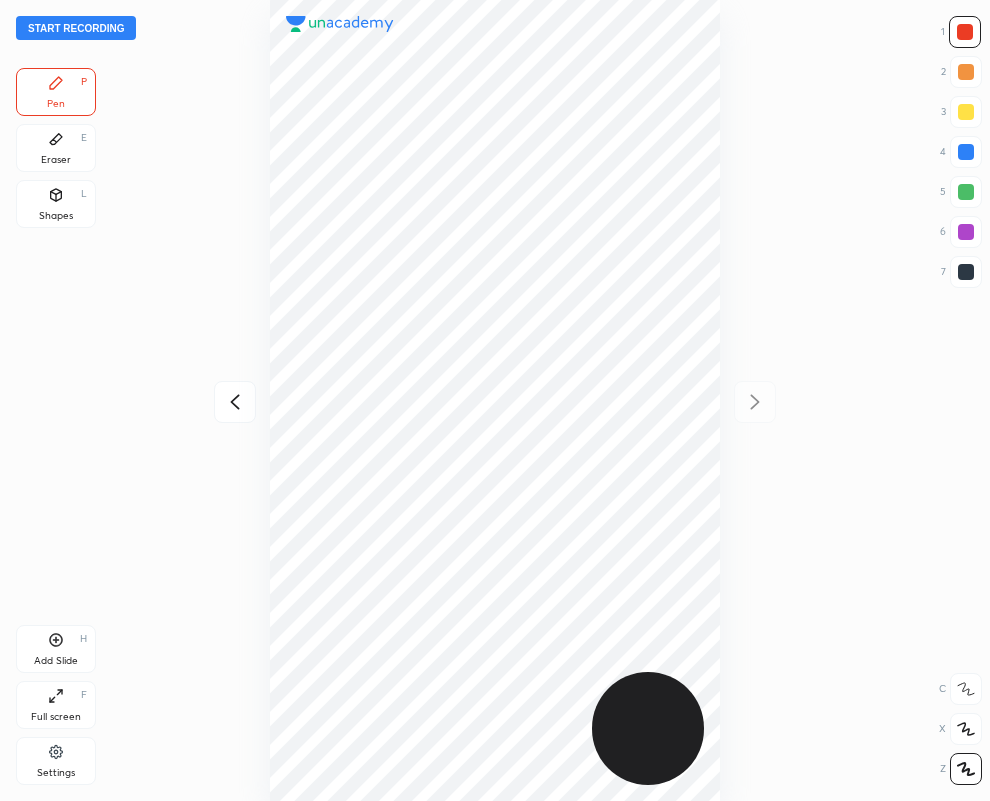 drag, startPoint x: 967, startPoint y: 271, endPoint x: 890, endPoint y: 303, distance: 83.38465 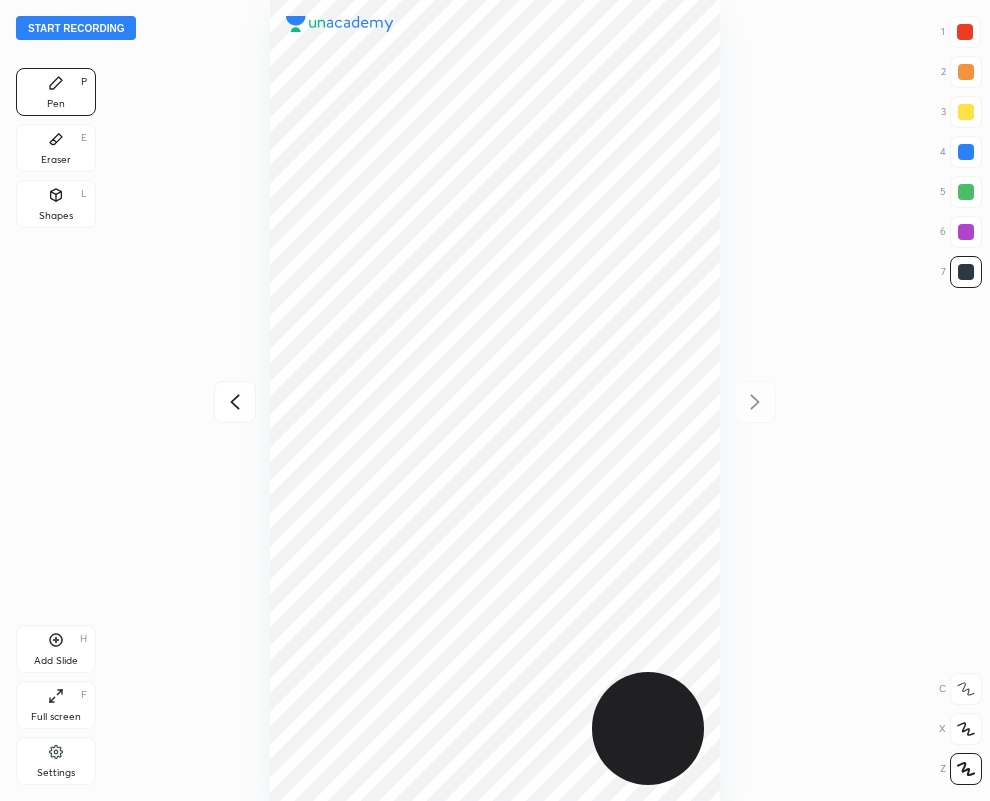 drag, startPoint x: 51, startPoint y: 147, endPoint x: 135, endPoint y: 310, distance: 183.37122 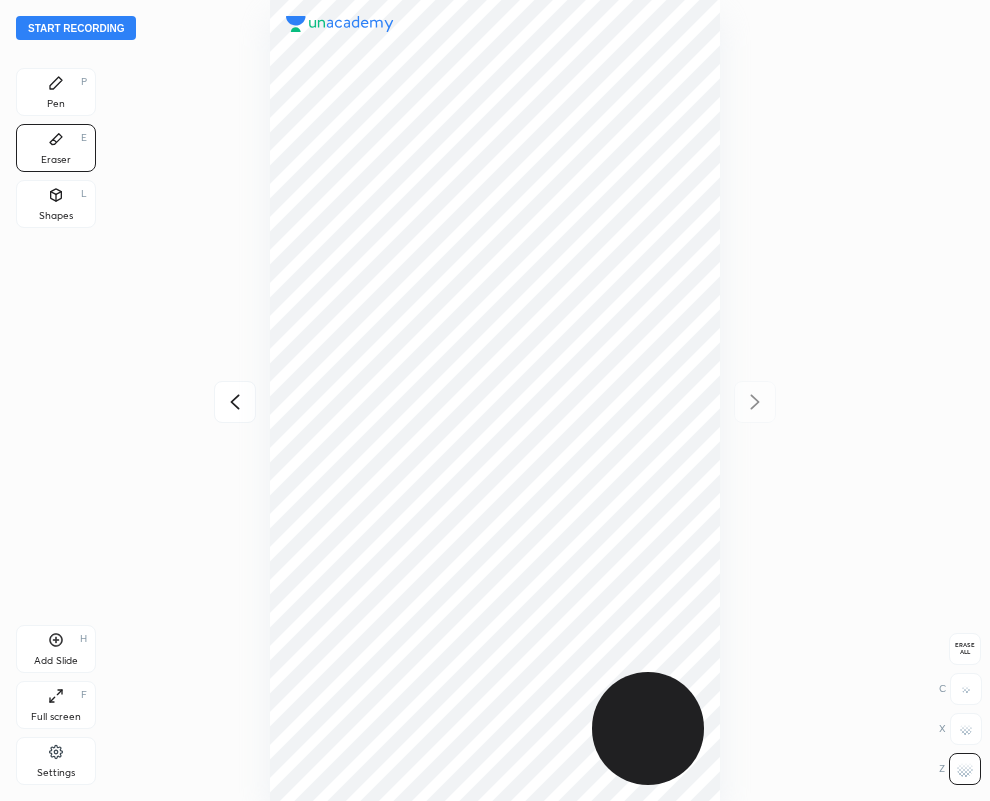 click on "Pen P" at bounding box center (56, 92) 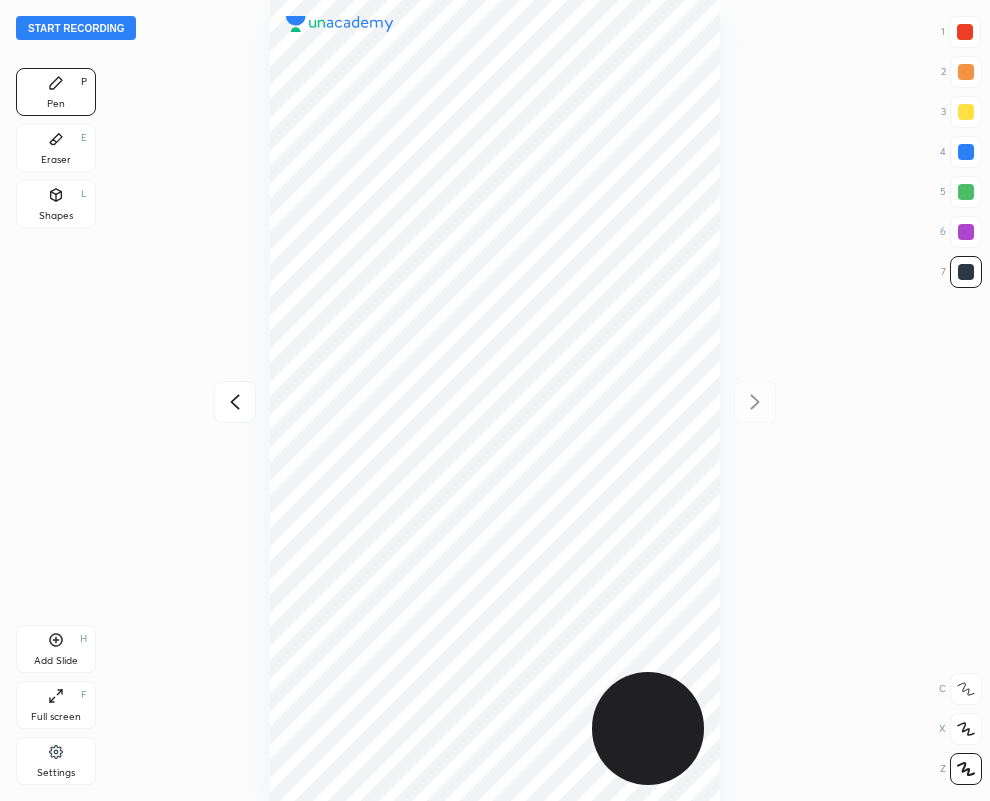click on "Eraser" at bounding box center (56, 160) 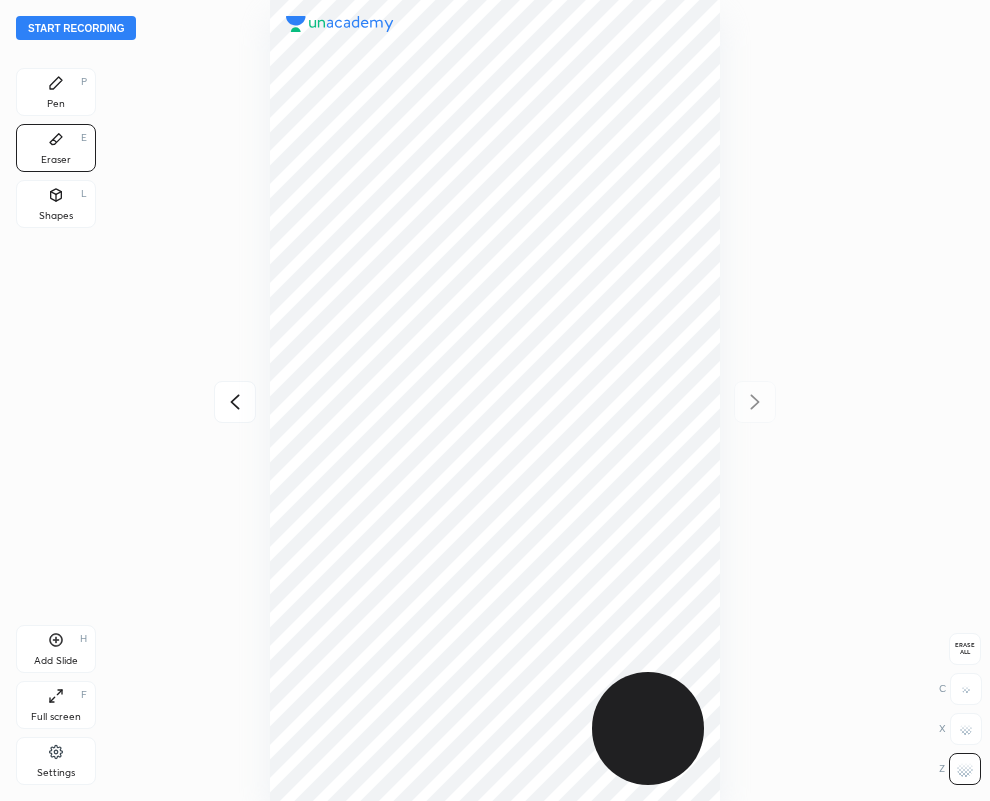 click on "Pen P" at bounding box center [56, 92] 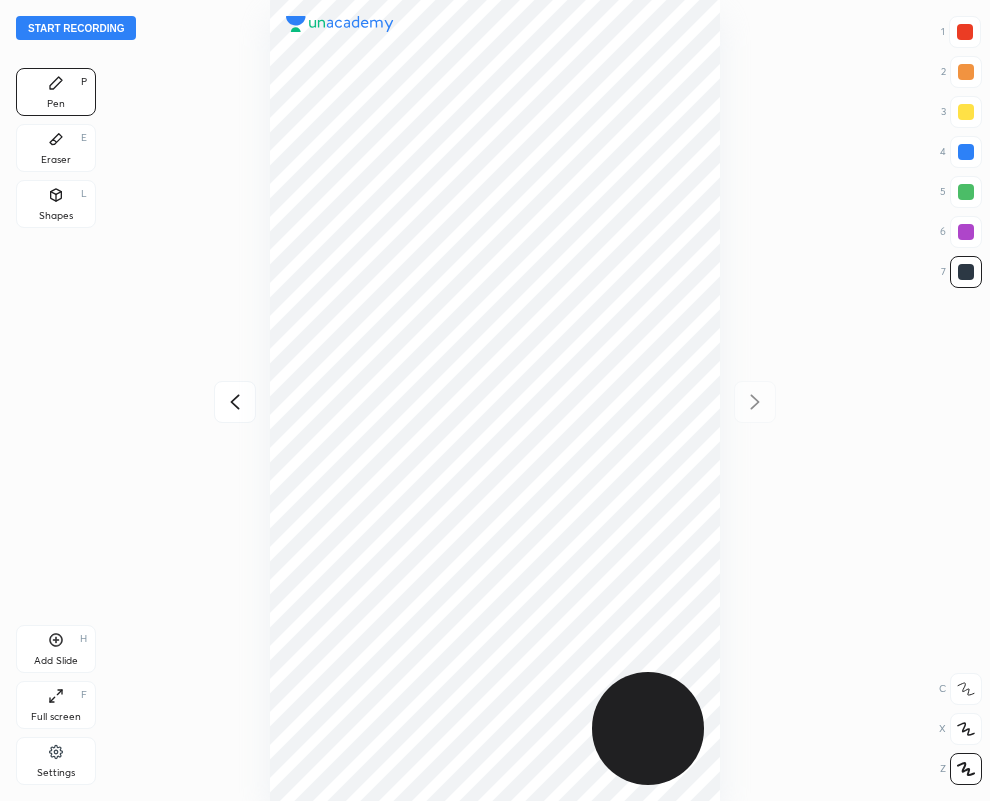click on "Eraser E" at bounding box center (56, 148) 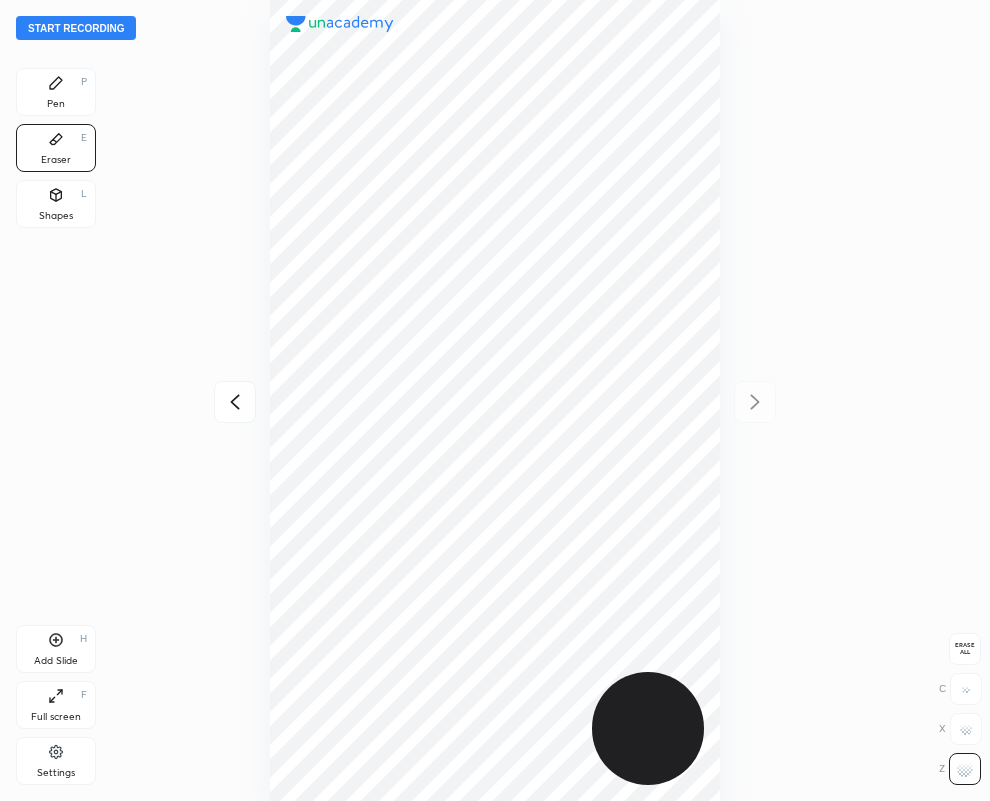 click 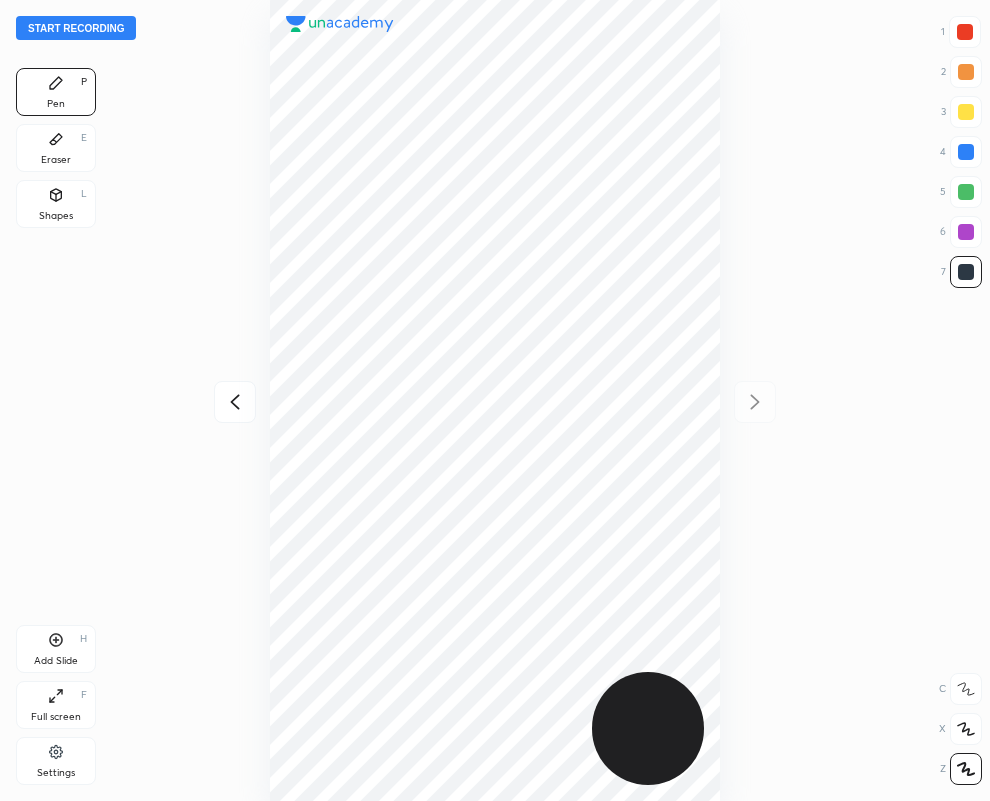 click on "Add Slide H" at bounding box center [56, 649] 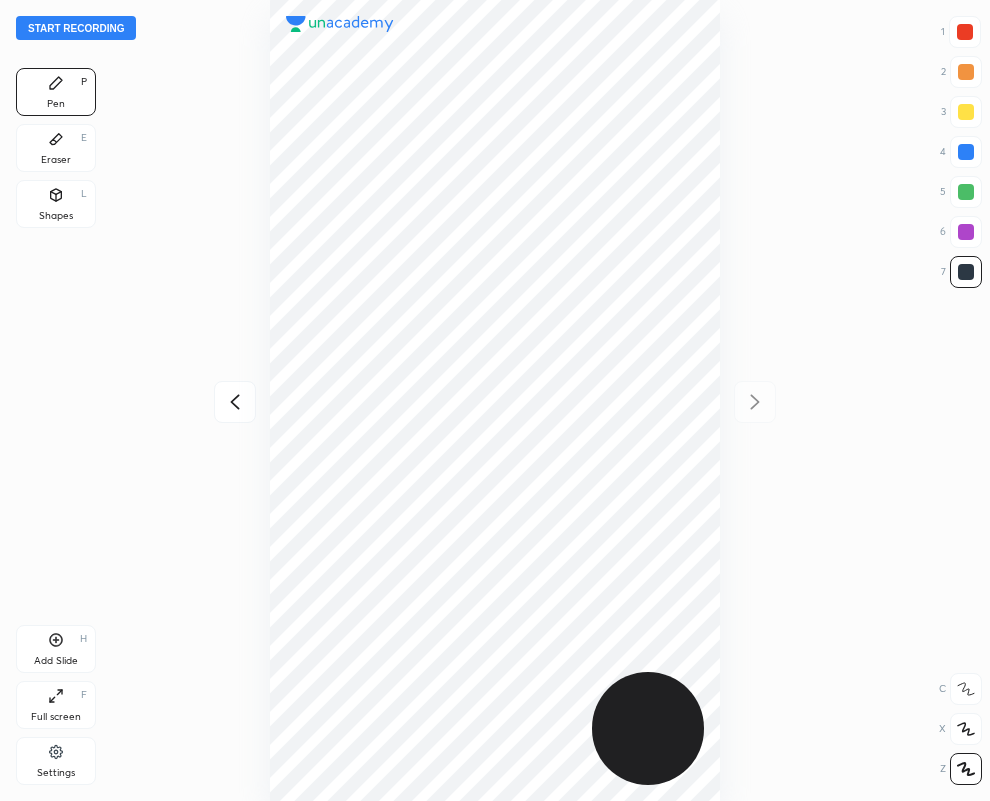 click 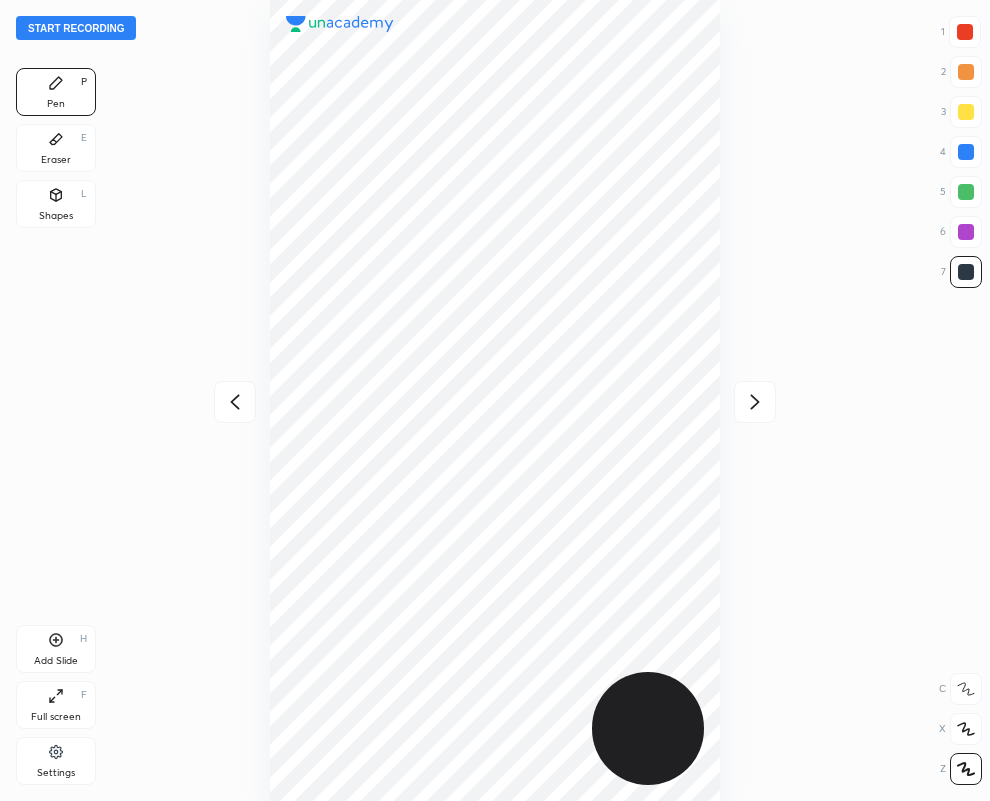 click 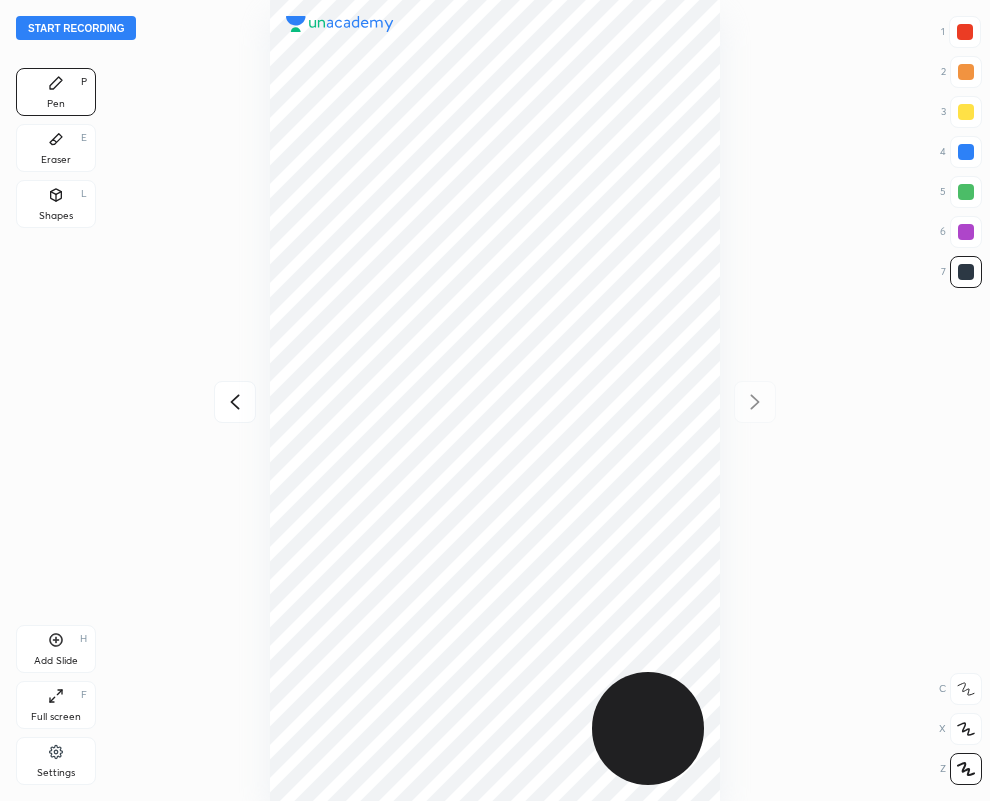 click 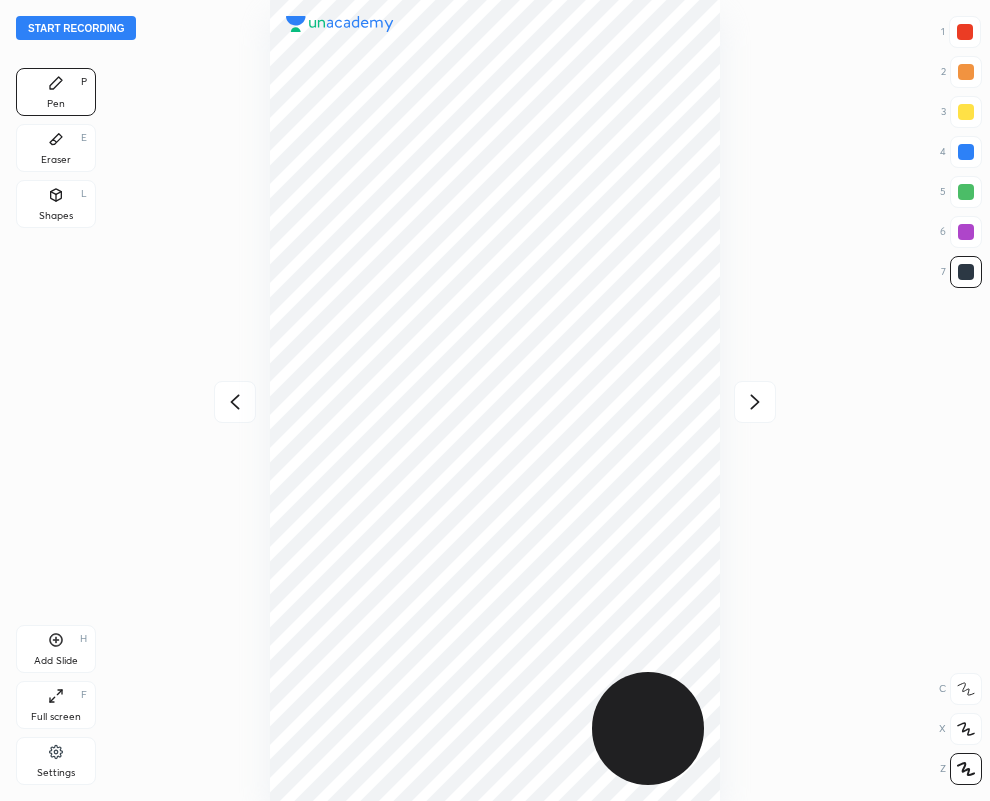 click 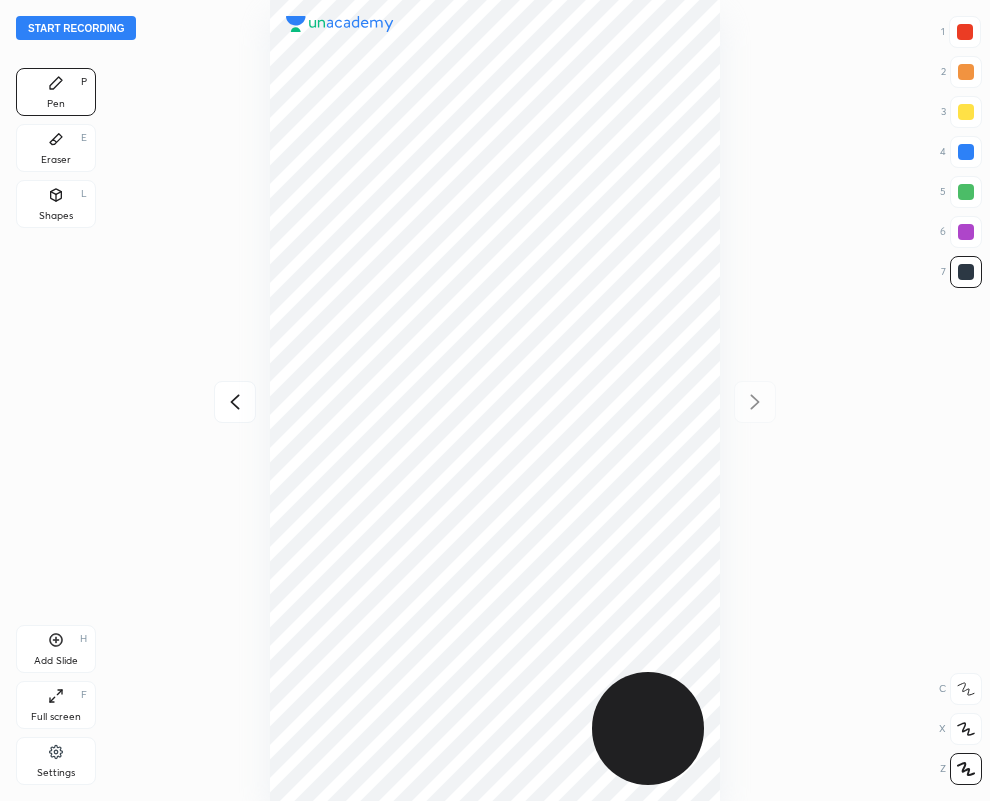 drag, startPoint x: 970, startPoint y: 30, endPoint x: 953, endPoint y: 35, distance: 17.720045 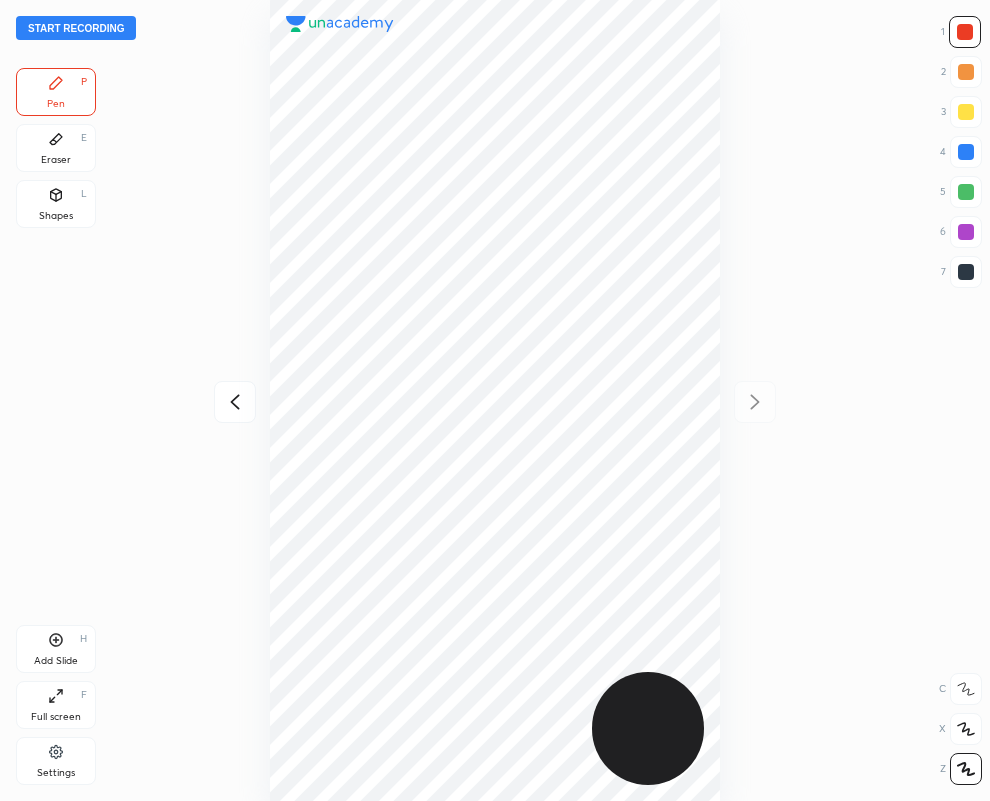 click at bounding box center (966, 272) 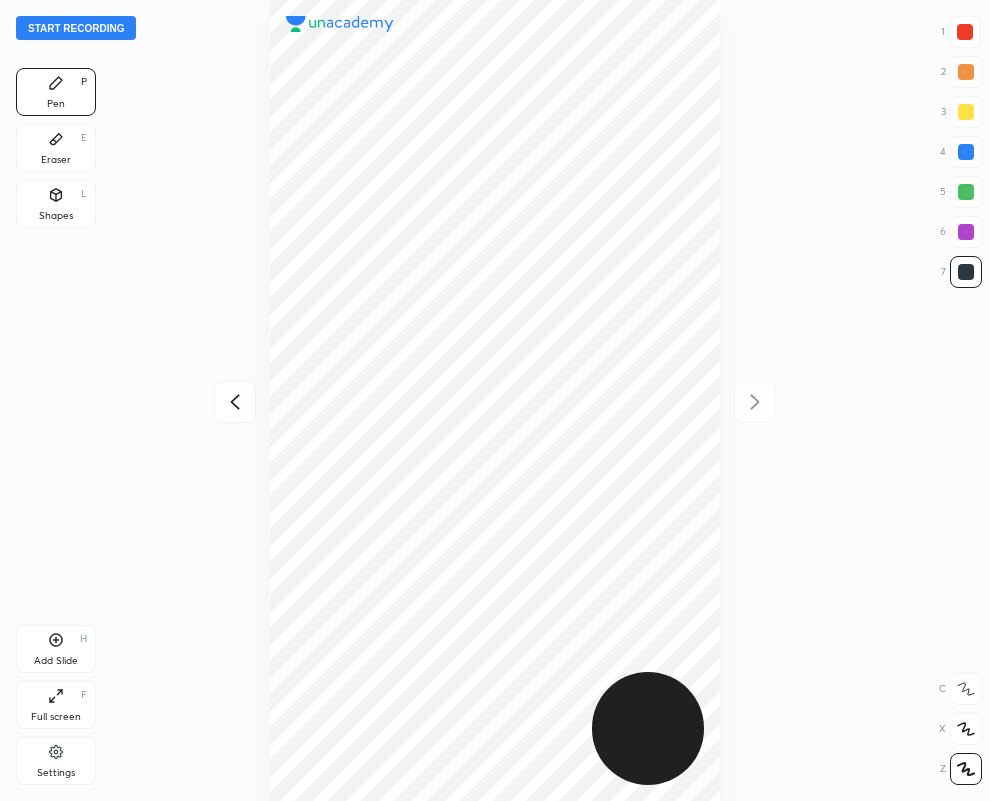 drag, startPoint x: 963, startPoint y: 233, endPoint x: 735, endPoint y: 308, distance: 240.01875 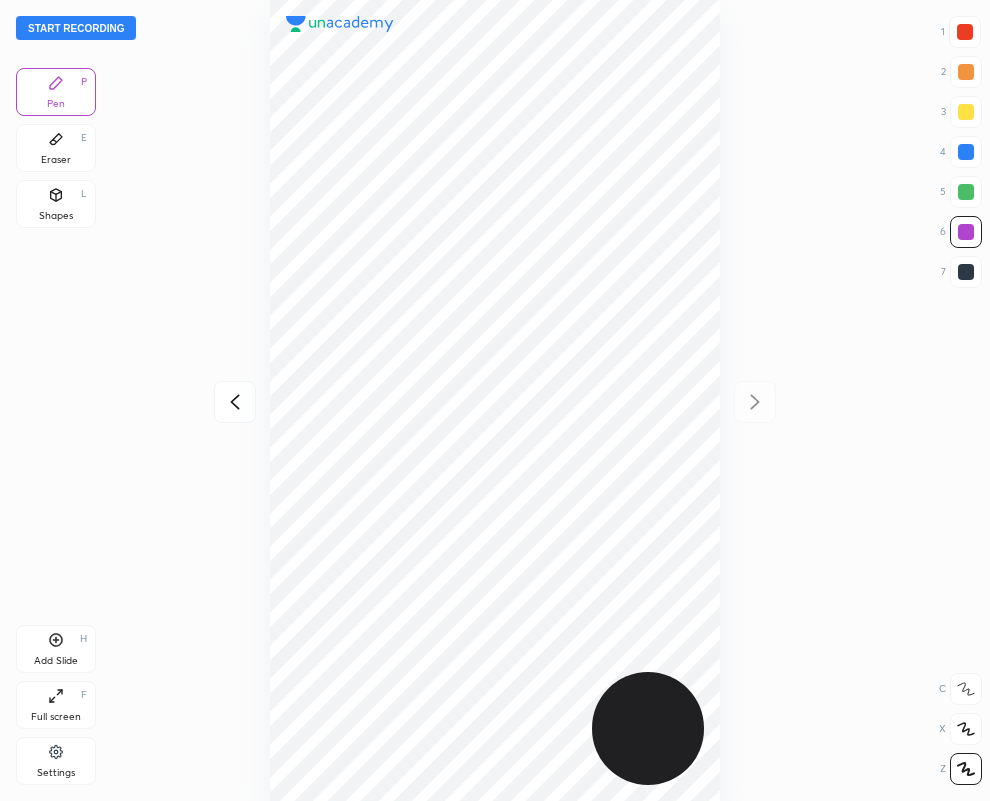 click 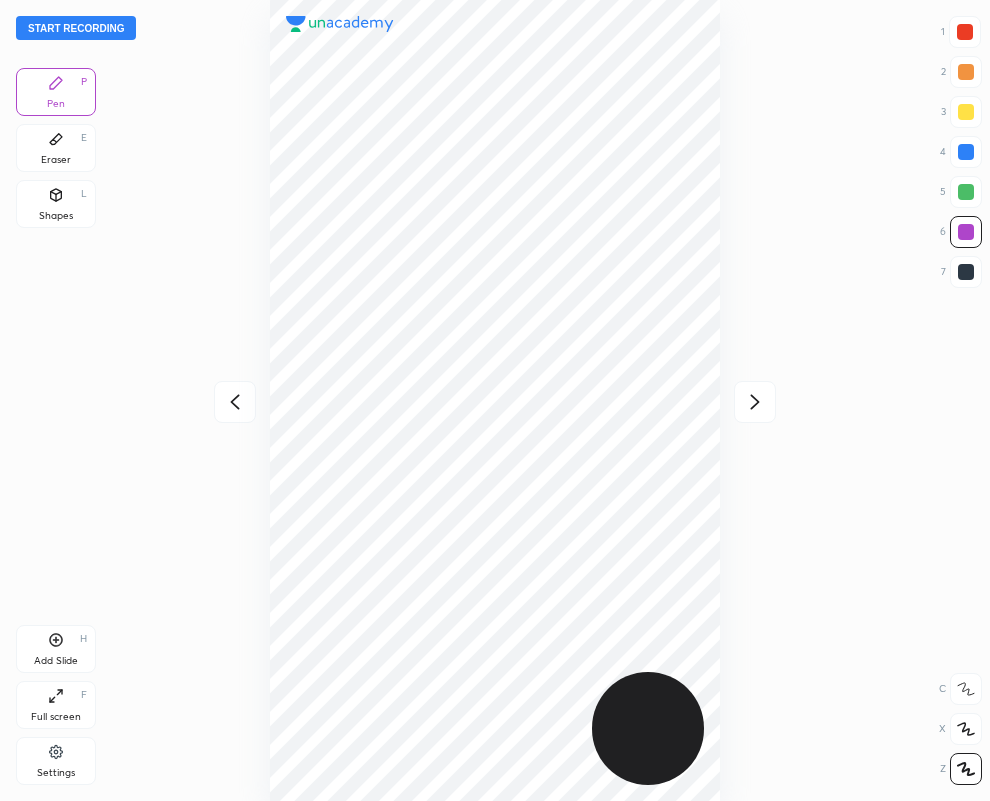 click 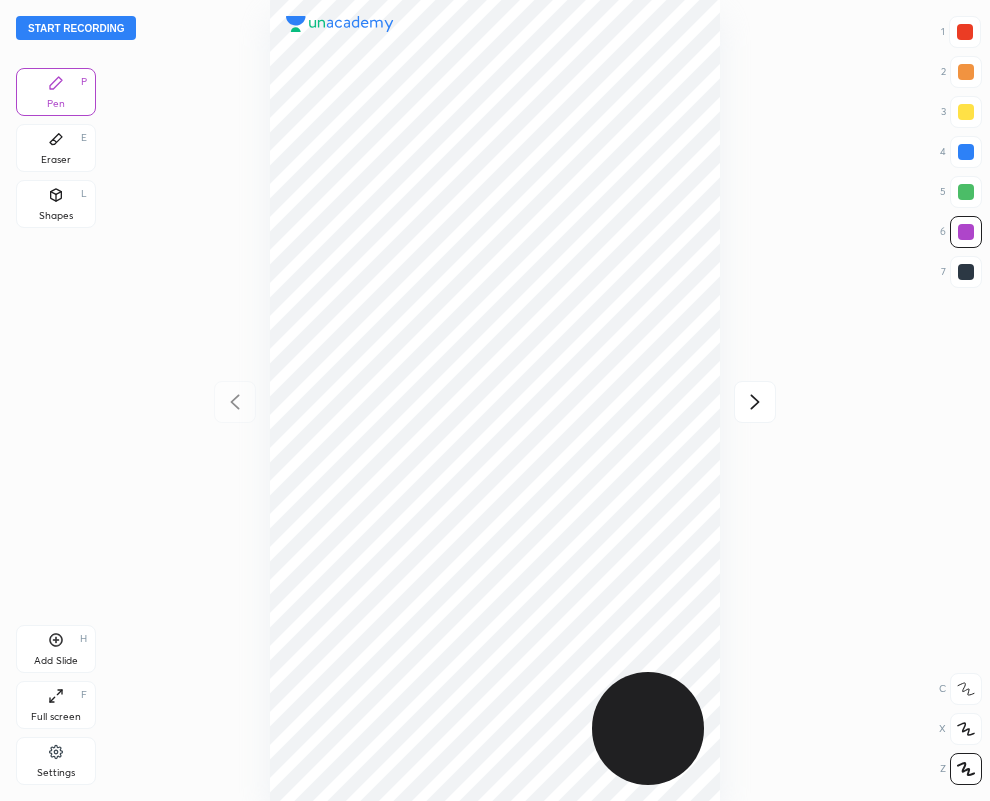 click at bounding box center (495, 400) 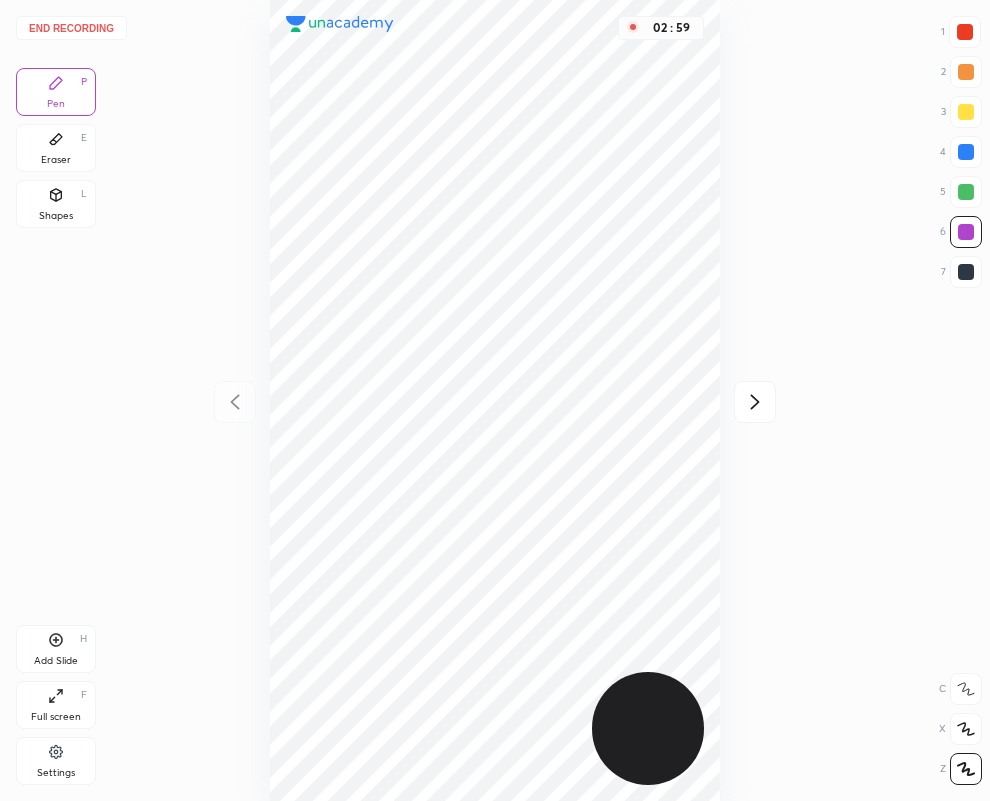 click 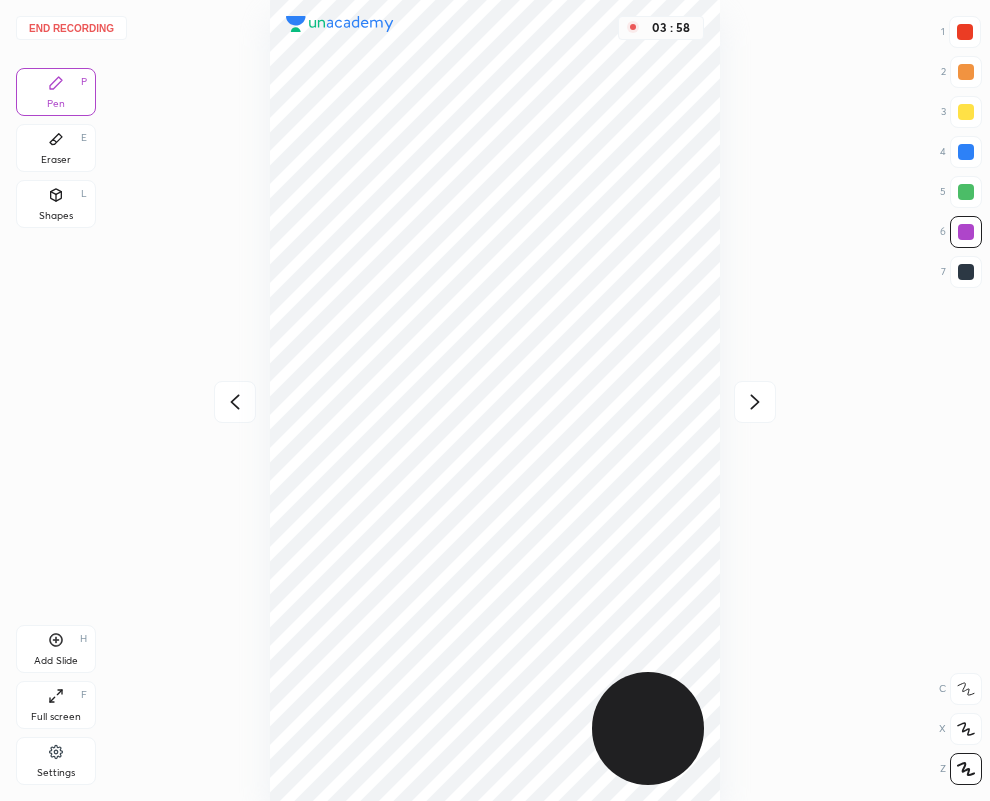 click 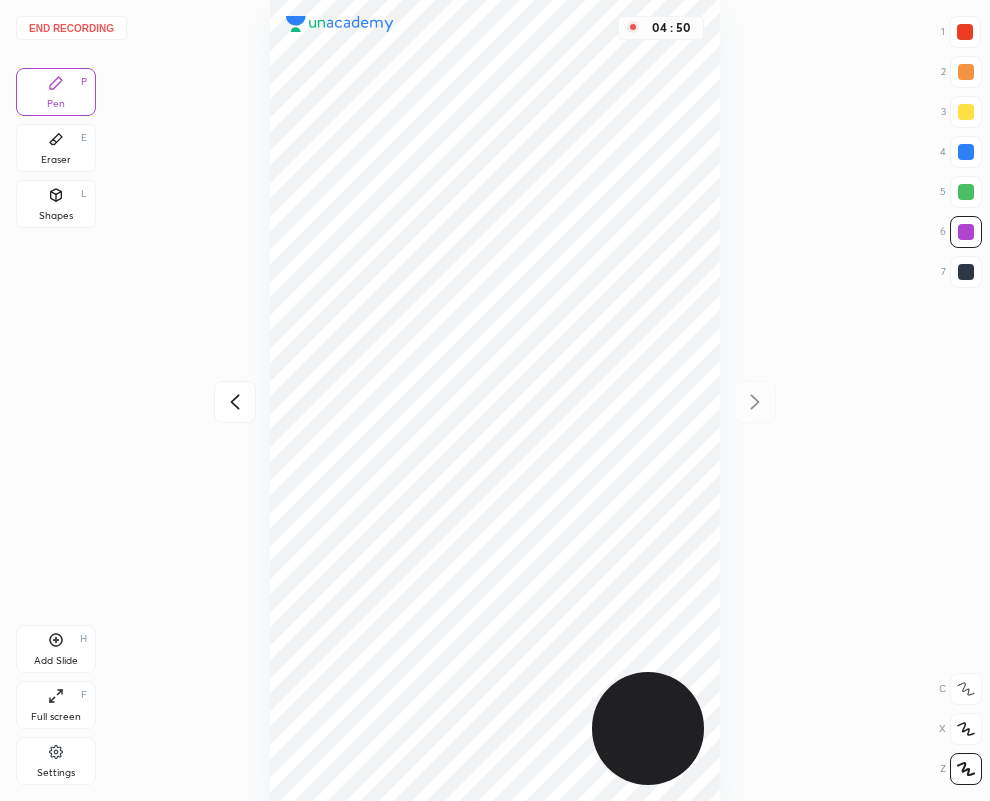click on "End recording" at bounding box center [71, 28] 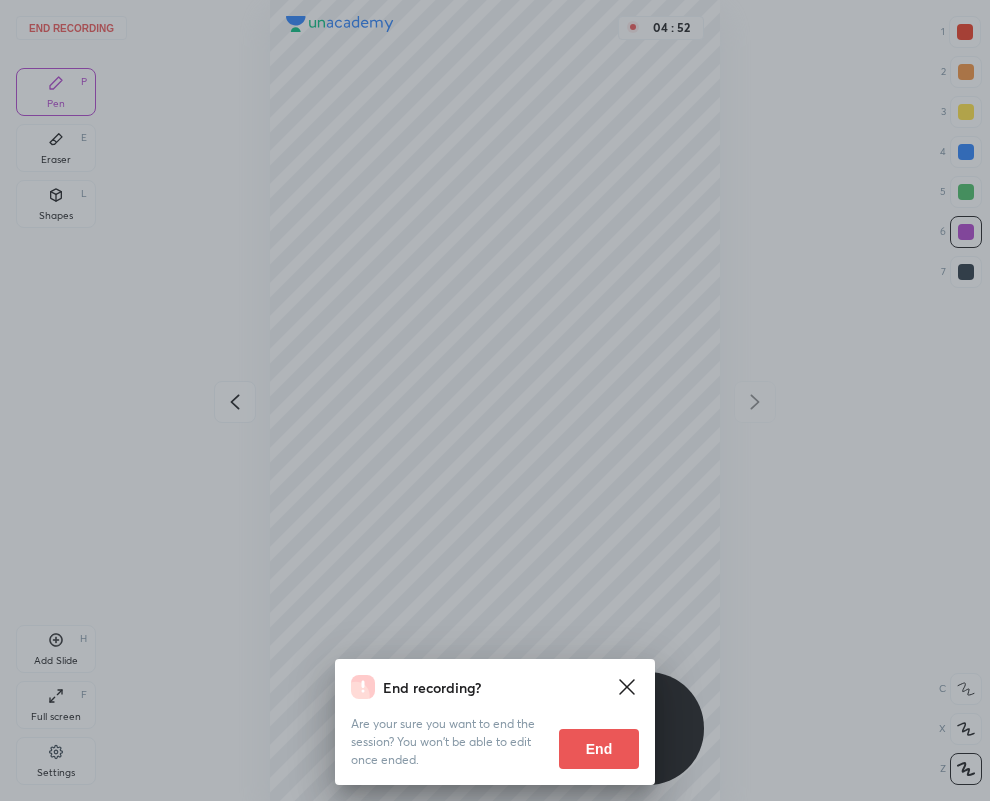 drag, startPoint x: 588, startPoint y: 751, endPoint x: 576, endPoint y: 740, distance: 16.27882 